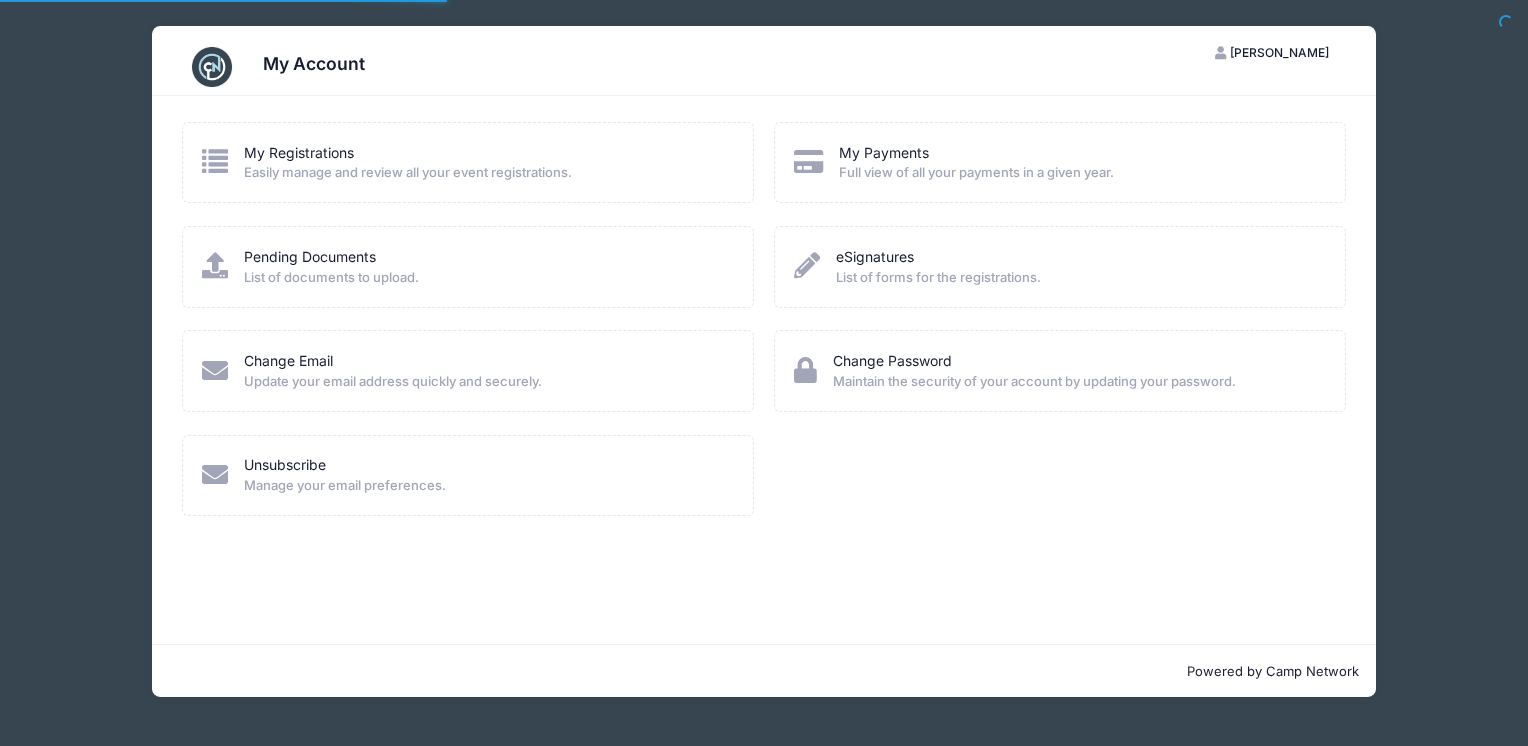 scroll, scrollTop: 0, scrollLeft: 0, axis: both 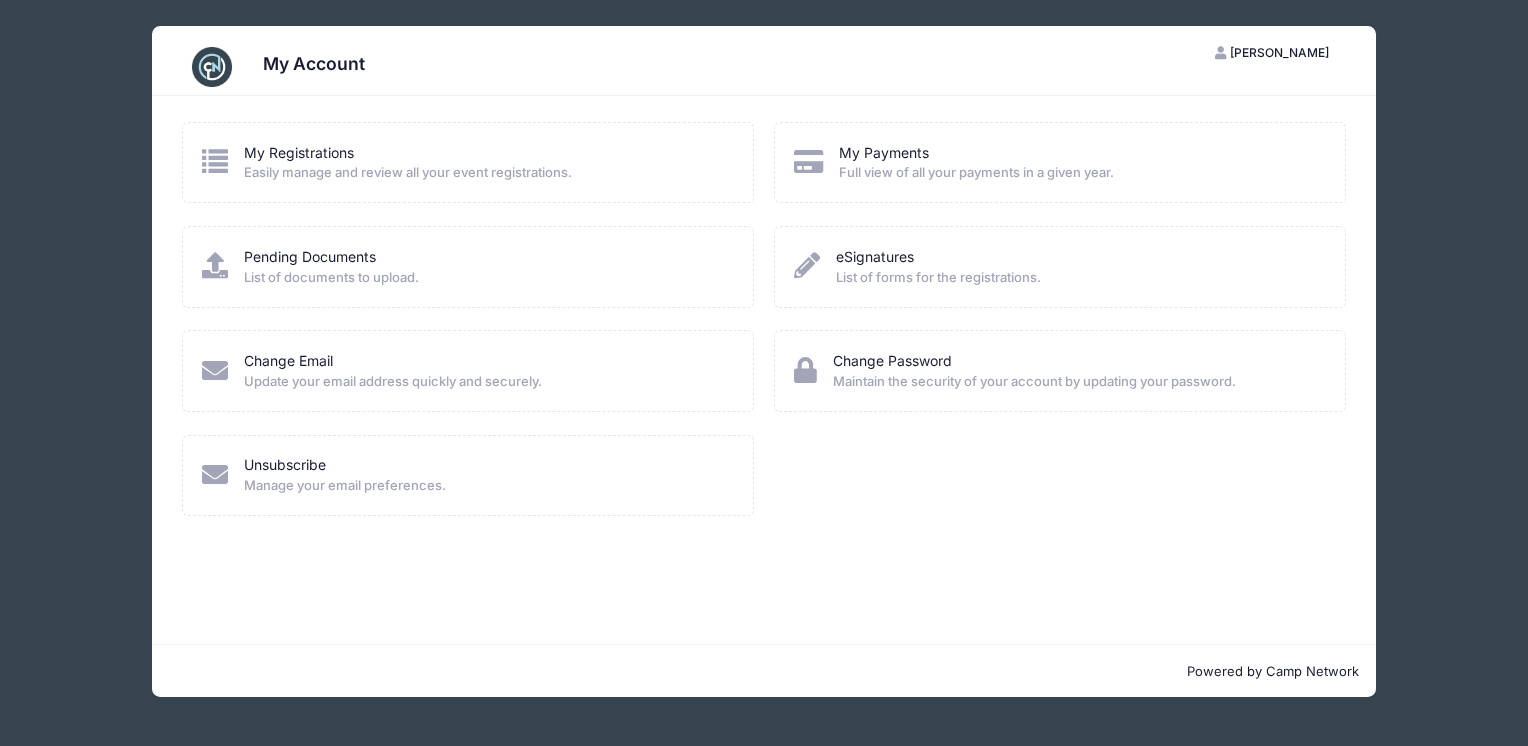 click on "My Registrations Easily manage and review all your event registrations." at bounding box center [408, 163] 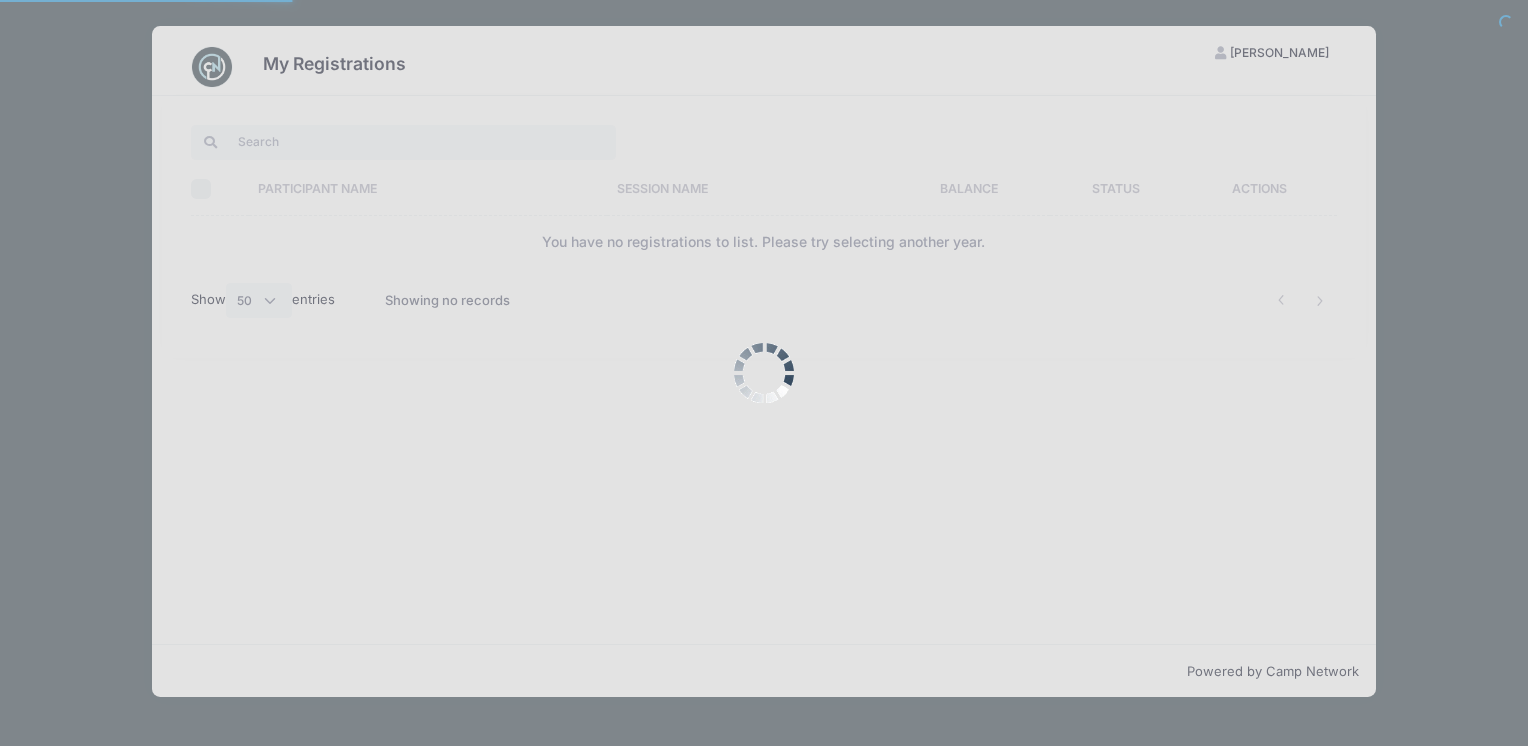 select on "50" 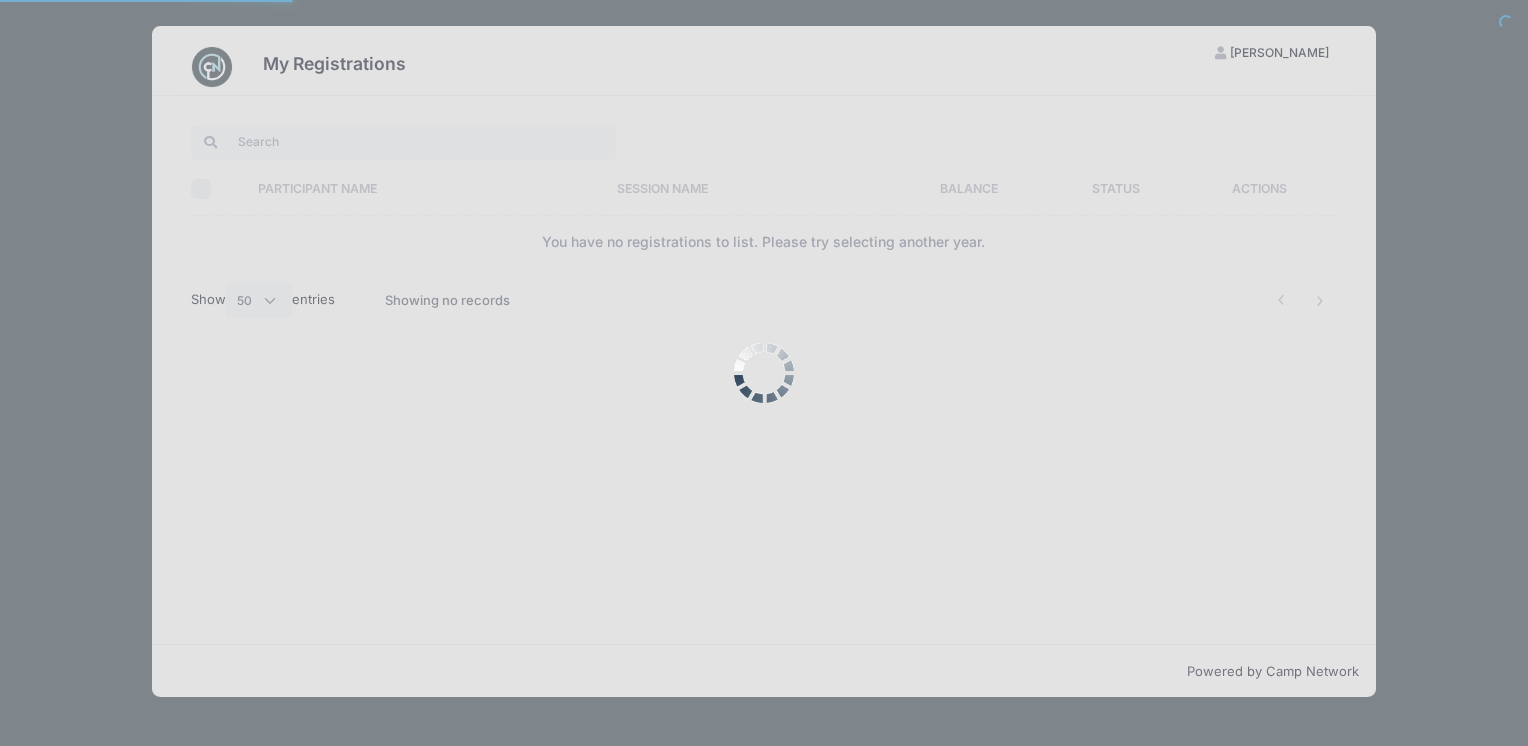scroll, scrollTop: 0, scrollLeft: 0, axis: both 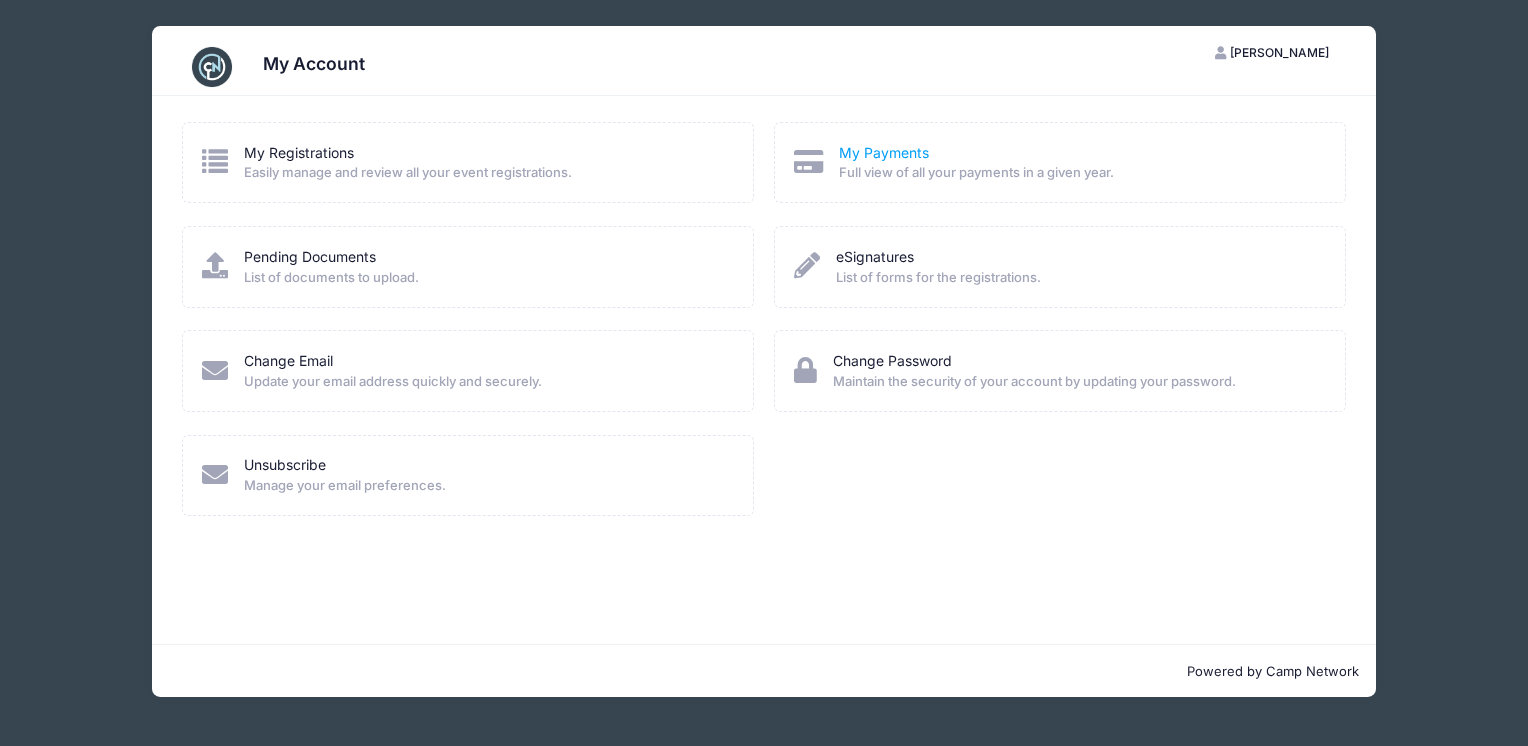 click on "My Payments" at bounding box center (884, 152) 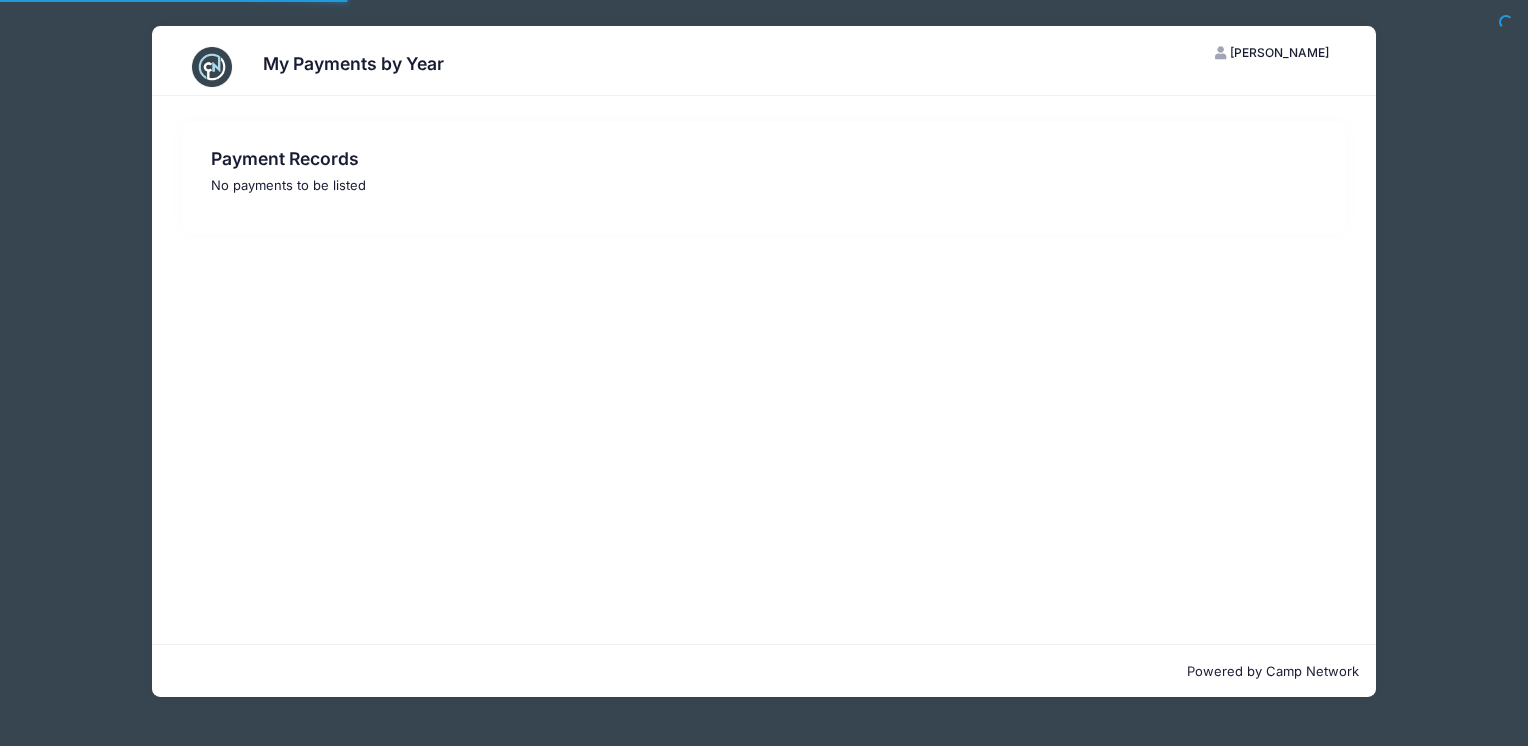 scroll, scrollTop: 0, scrollLeft: 0, axis: both 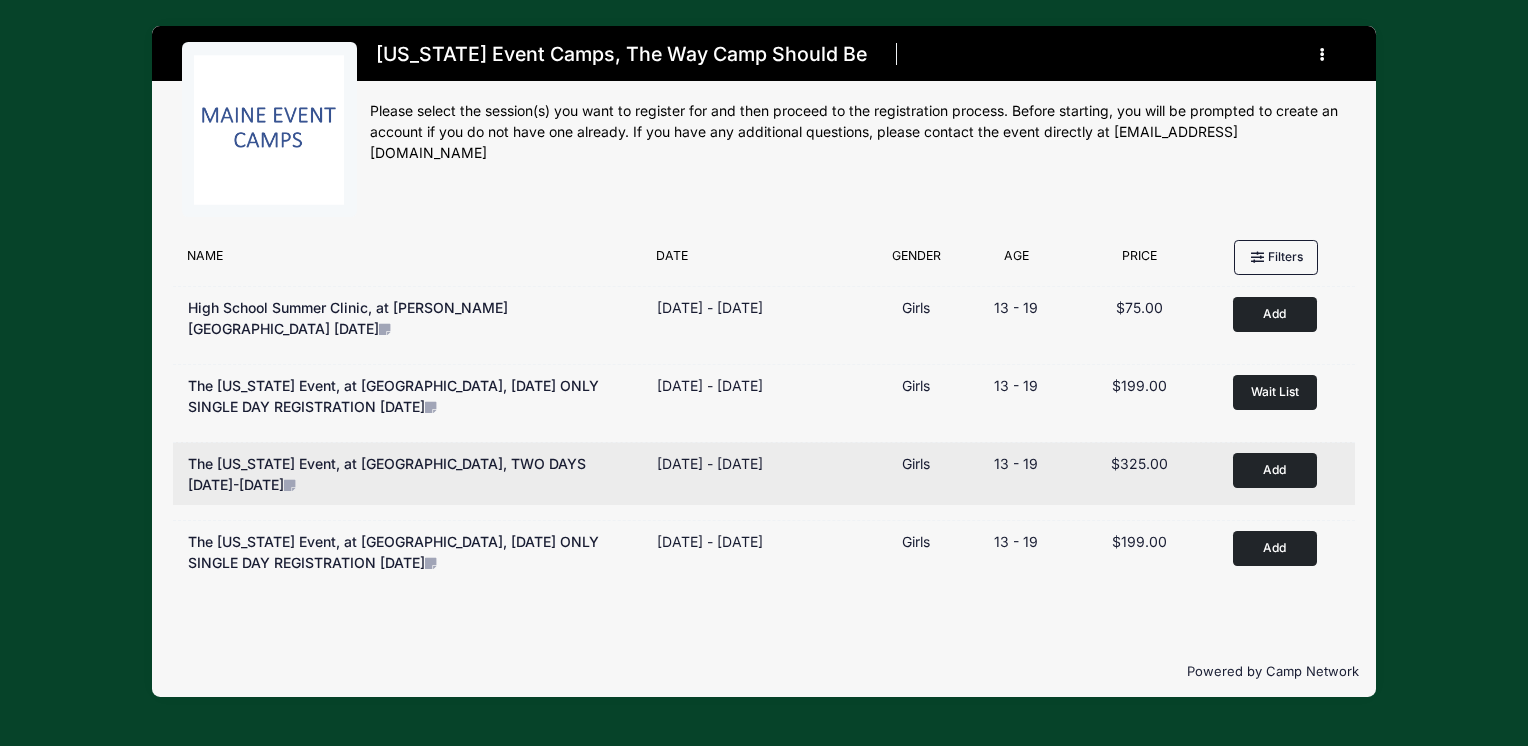 click on "Add" at bounding box center [1275, 470] 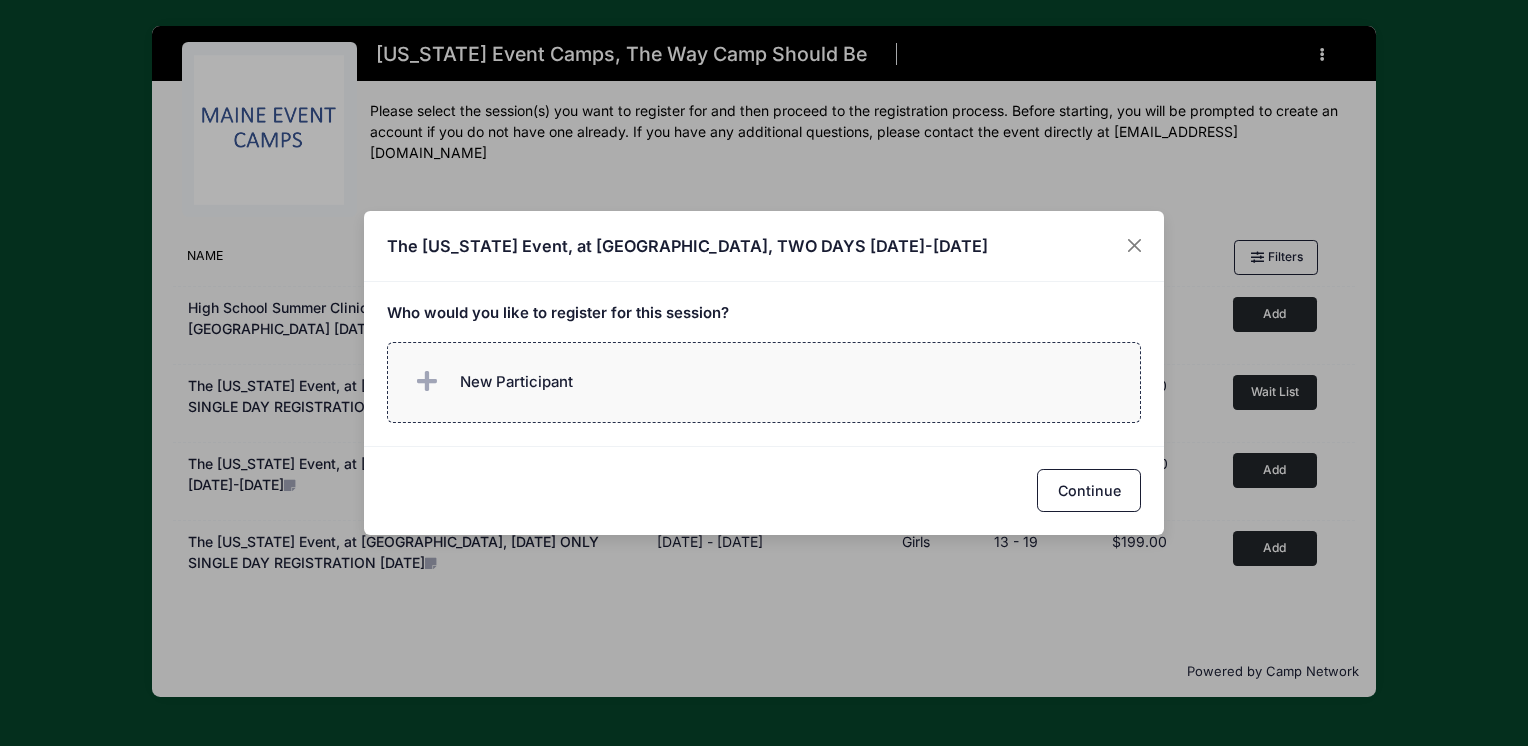 click on "New Participant" at bounding box center [764, 382] 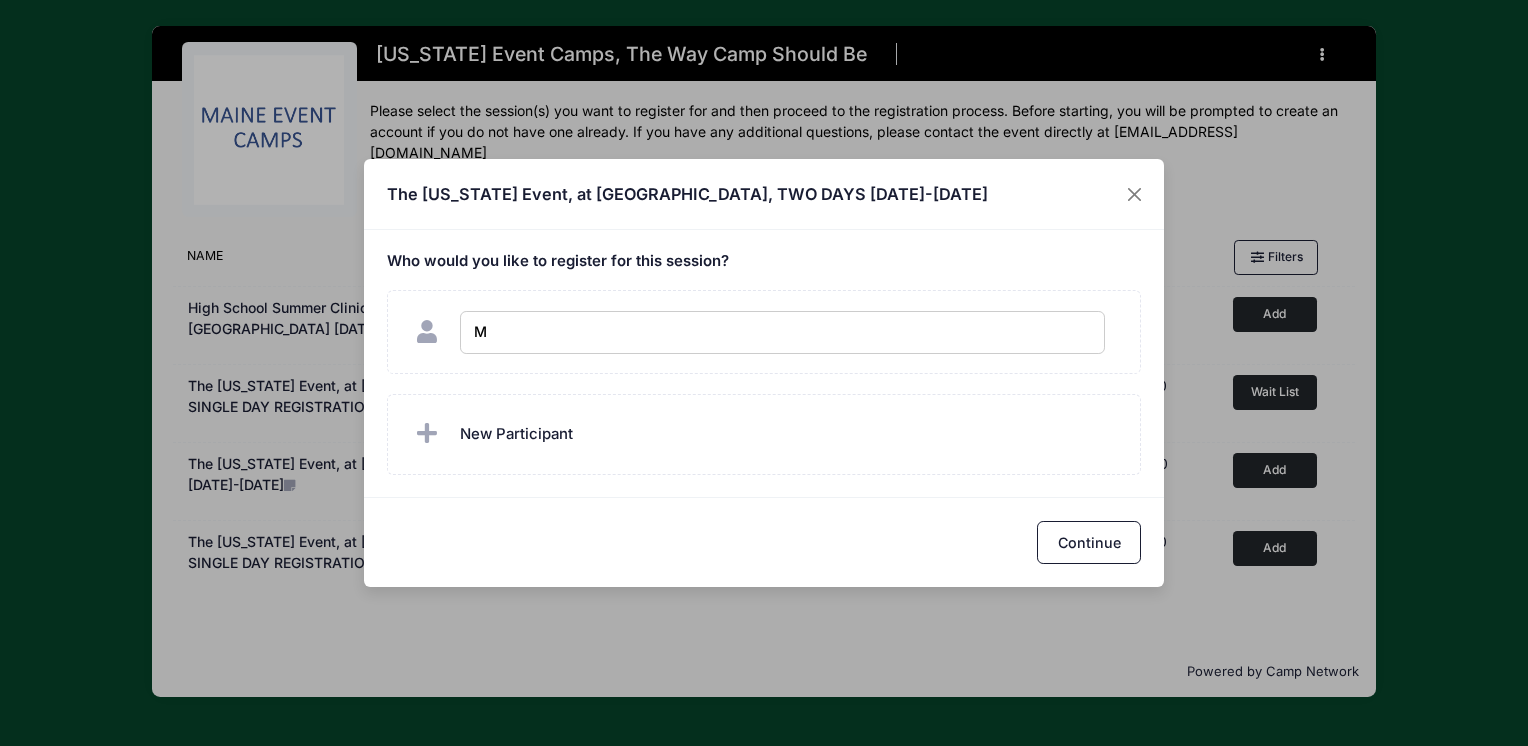 type on "[PERSON_NAME]" 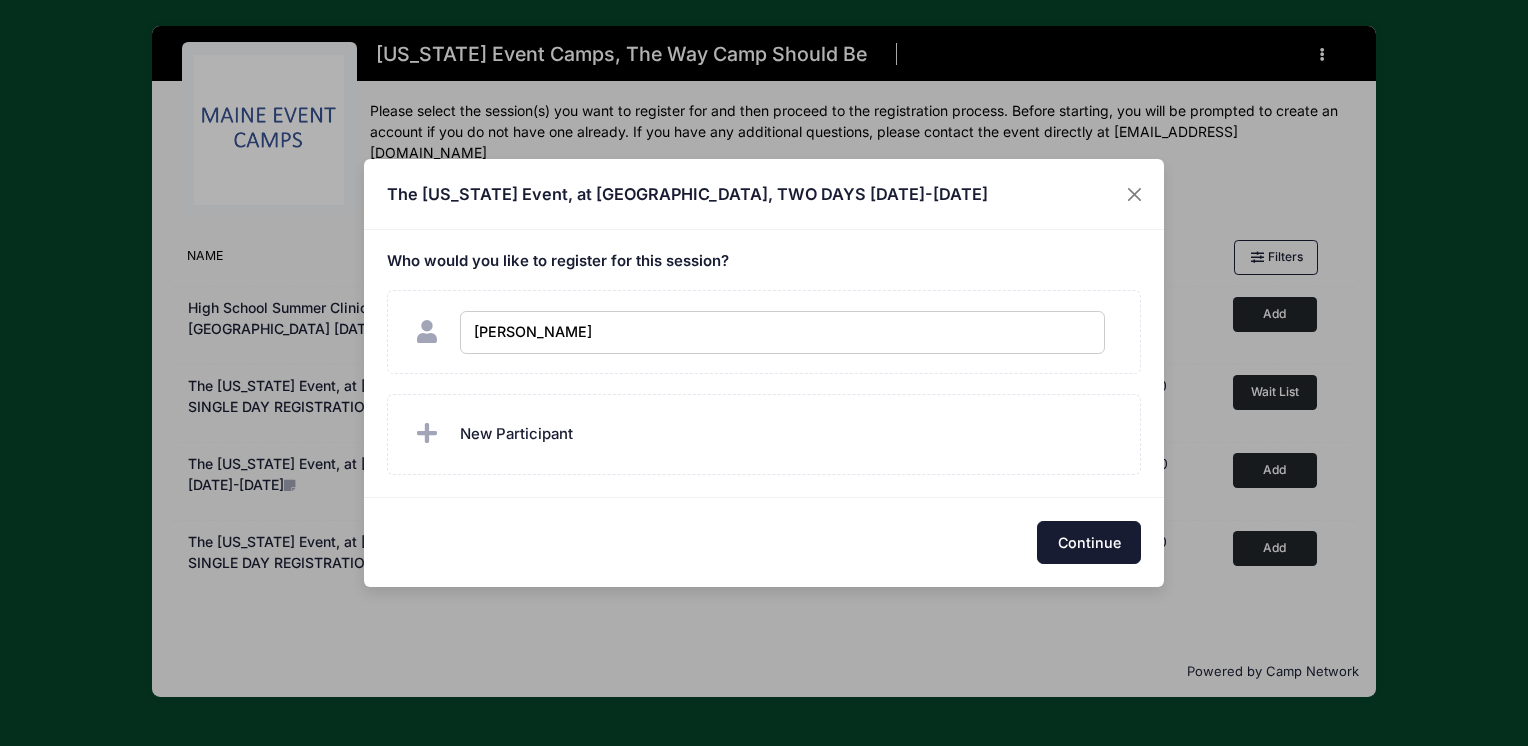 checkbox on "true" 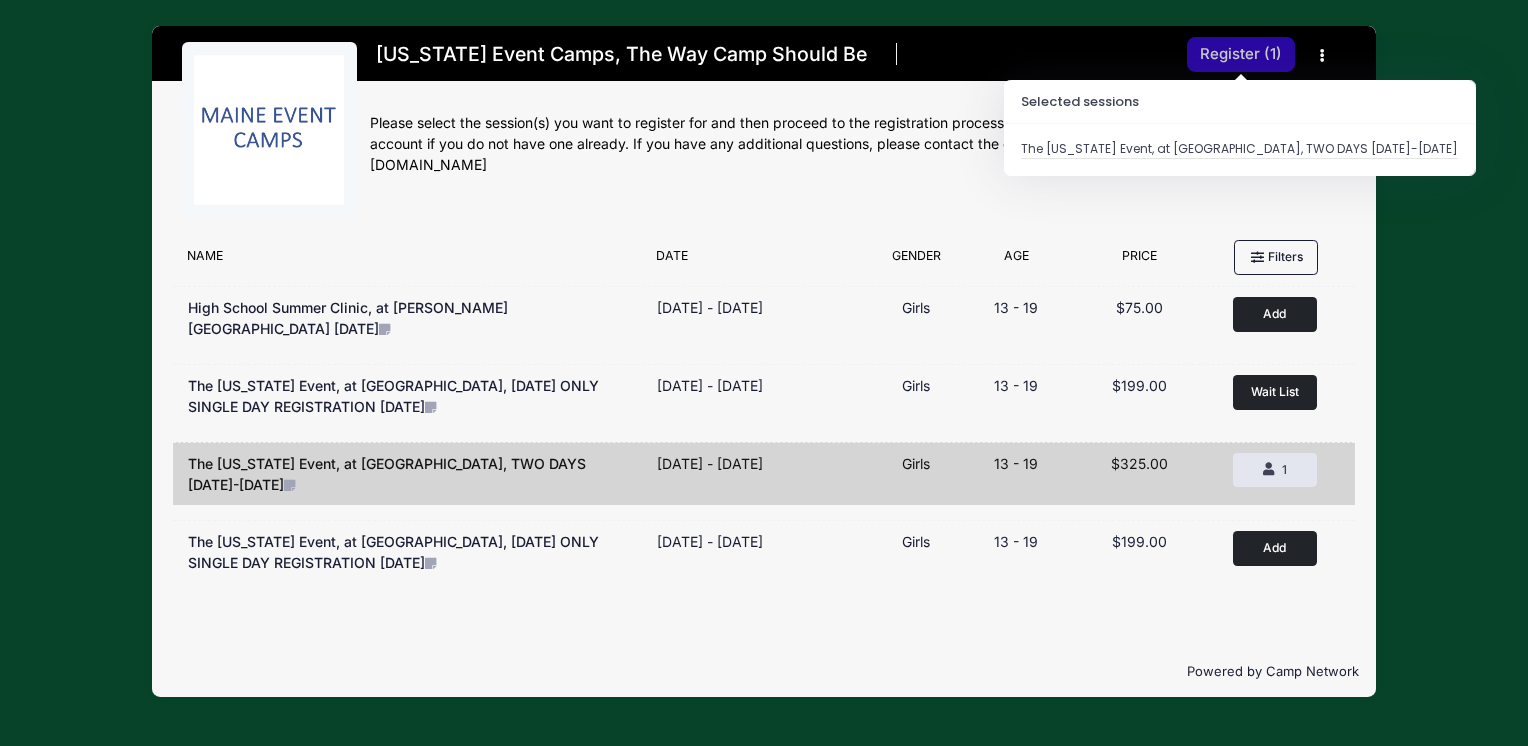click on "Register ( 1 )" at bounding box center [1241, 54] 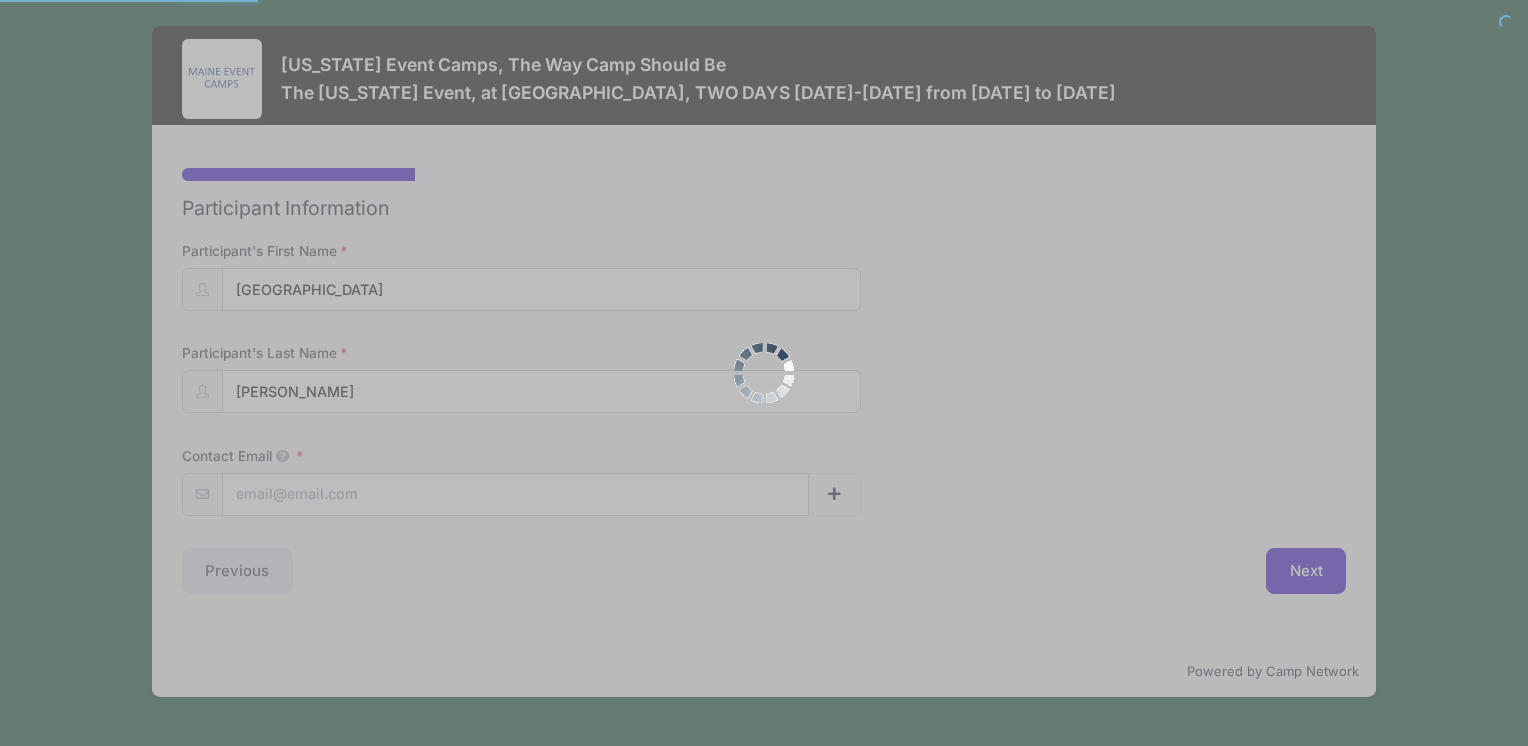 scroll, scrollTop: 0, scrollLeft: 0, axis: both 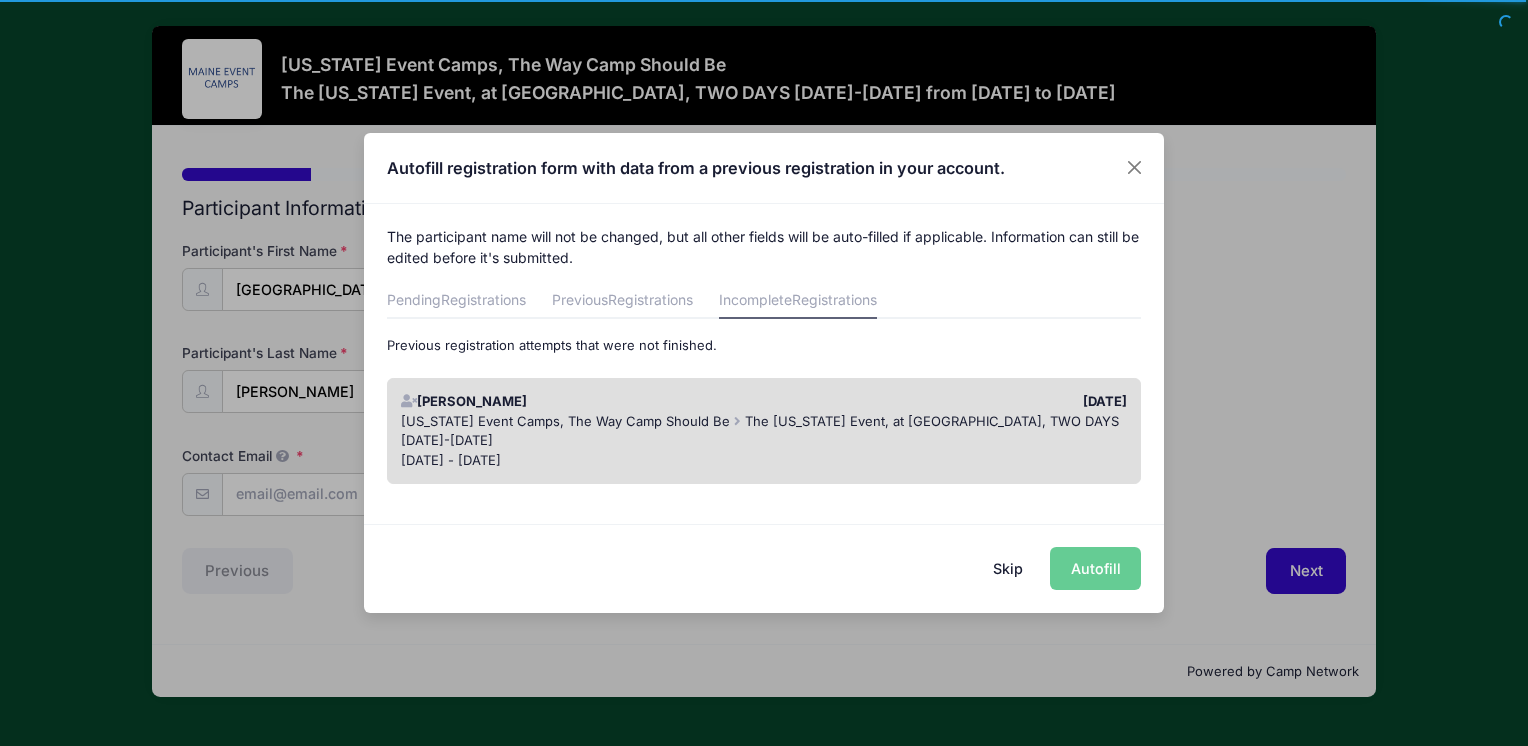click on "Skip
Autofill" at bounding box center (764, 568) 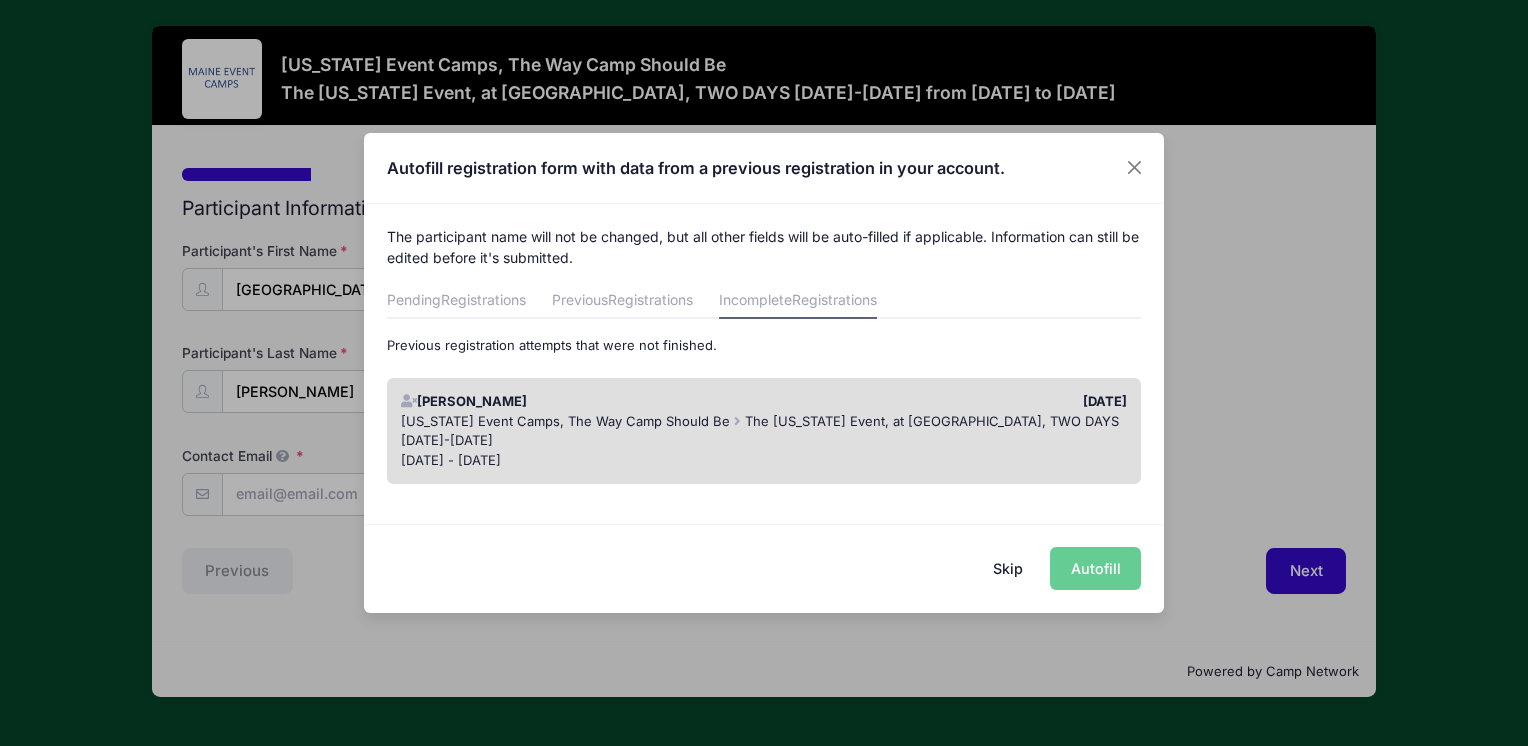 click on "Skip
Autofill" at bounding box center (764, 568) 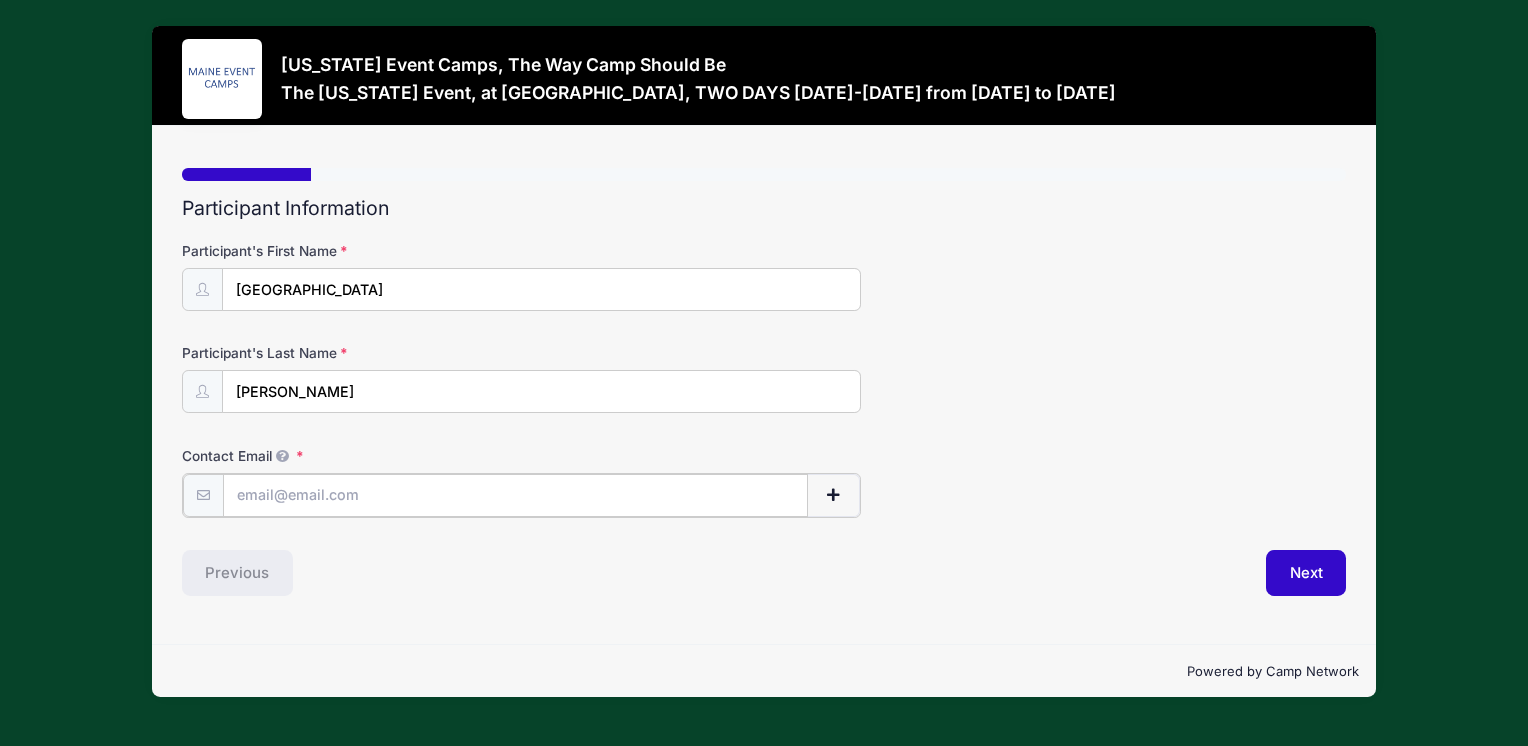 click on "Contact Email" at bounding box center [515, 495] 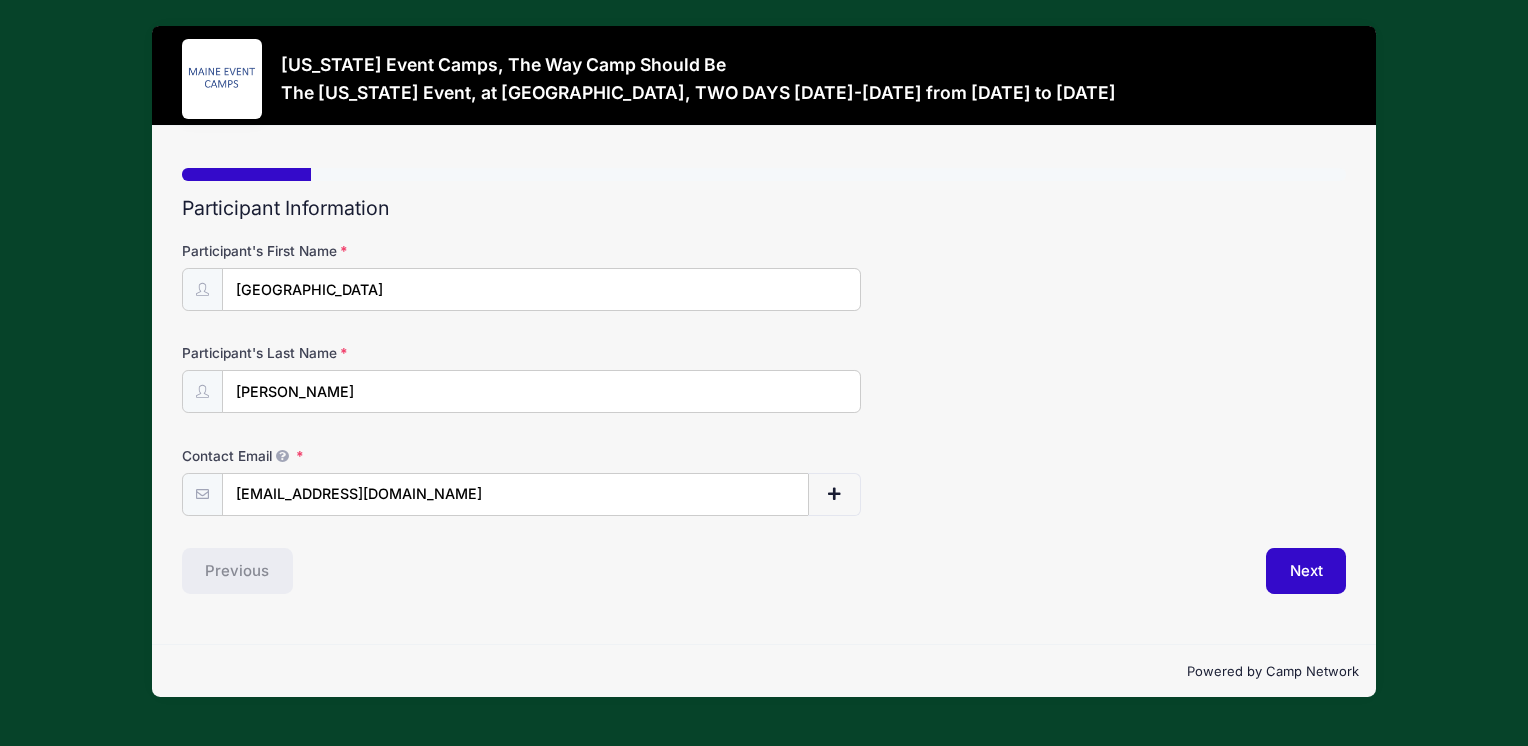 click on "Participant Information
Participant's First Name
Madison
Participant's Last Name
Wiles
Contact Email
y2026madwil@yarmouthschools.org
Contact Email # NN" at bounding box center (764, 395) 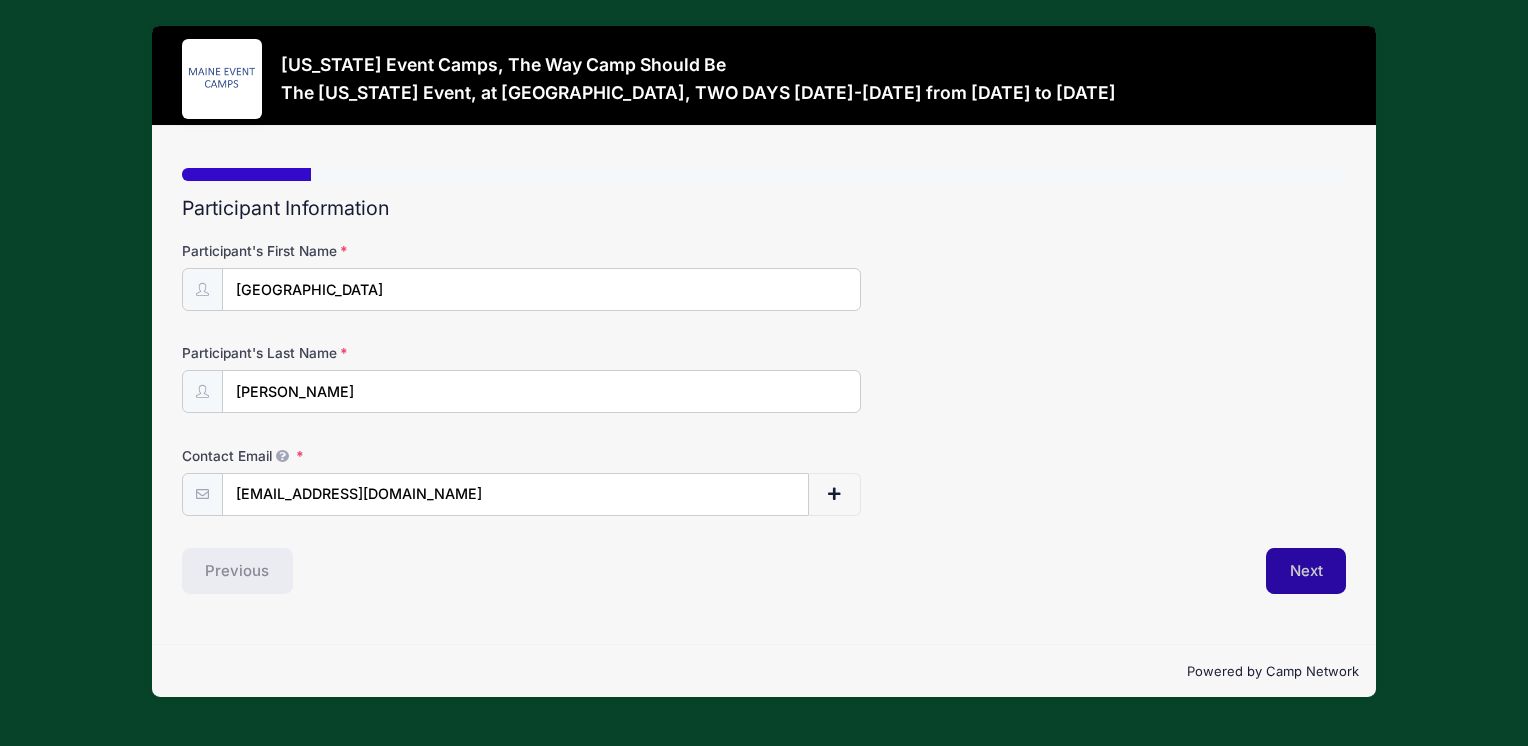 click on "Next" at bounding box center [1306, 571] 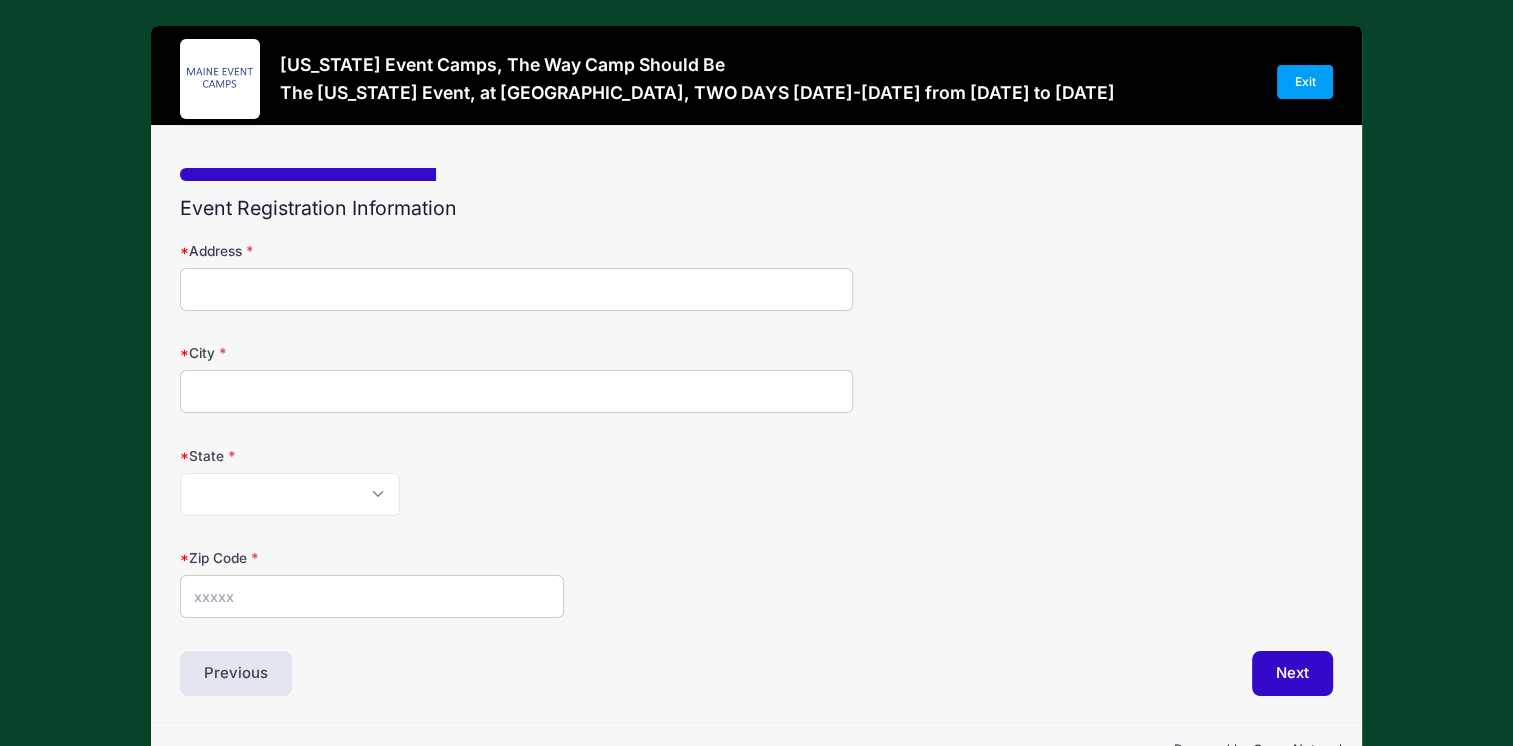 click on "Address" at bounding box center (516, 289) 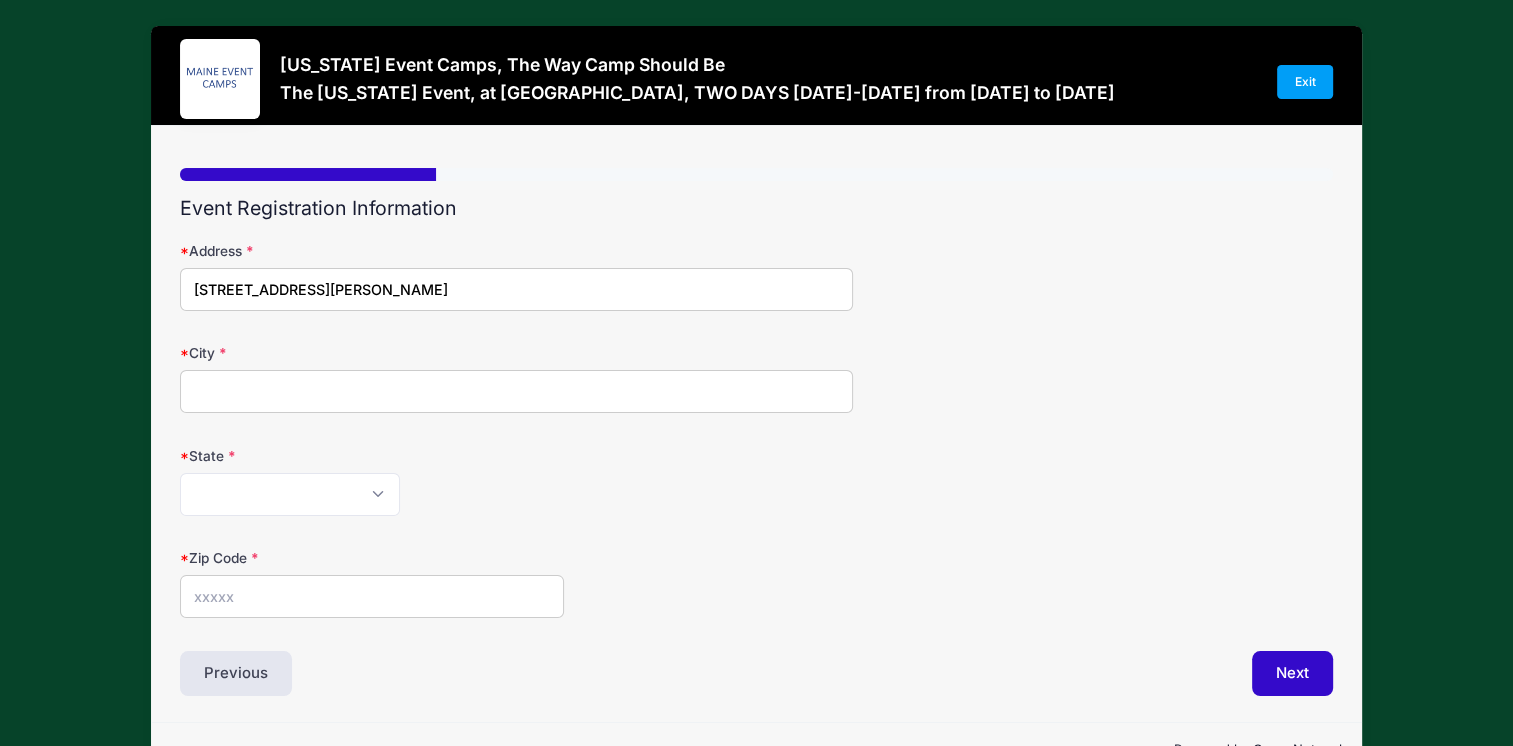 type on "Yarmouth" 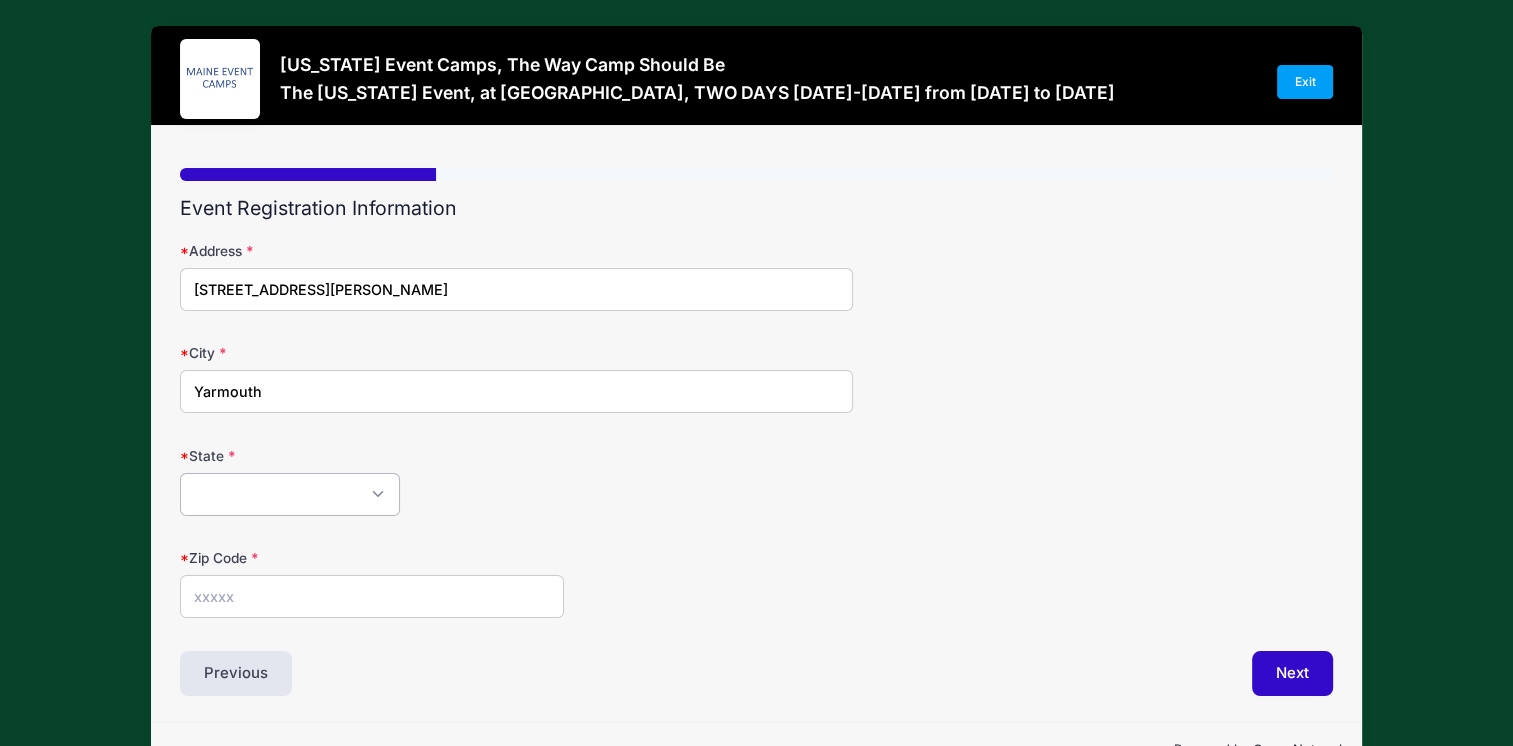 select on "ME" 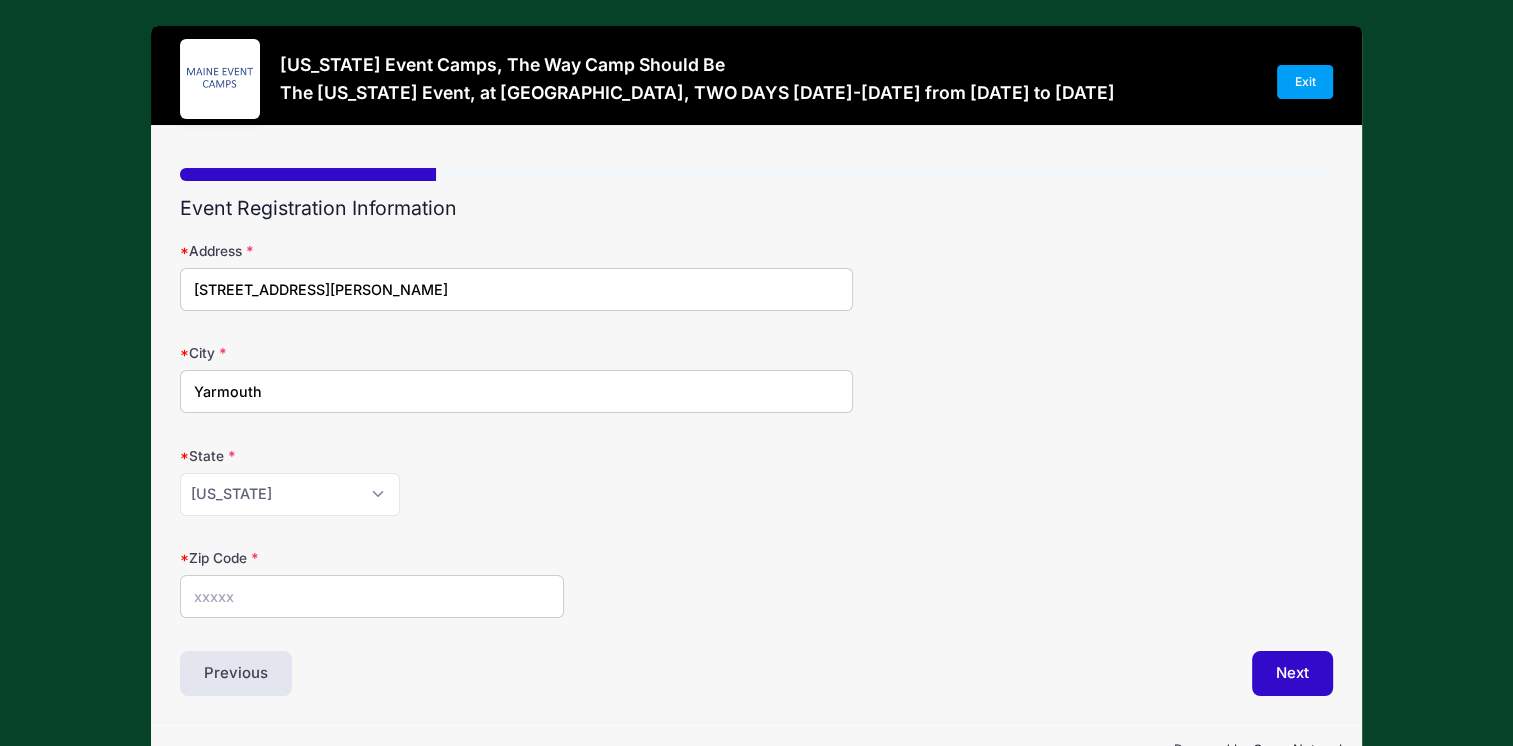 type on "04096" 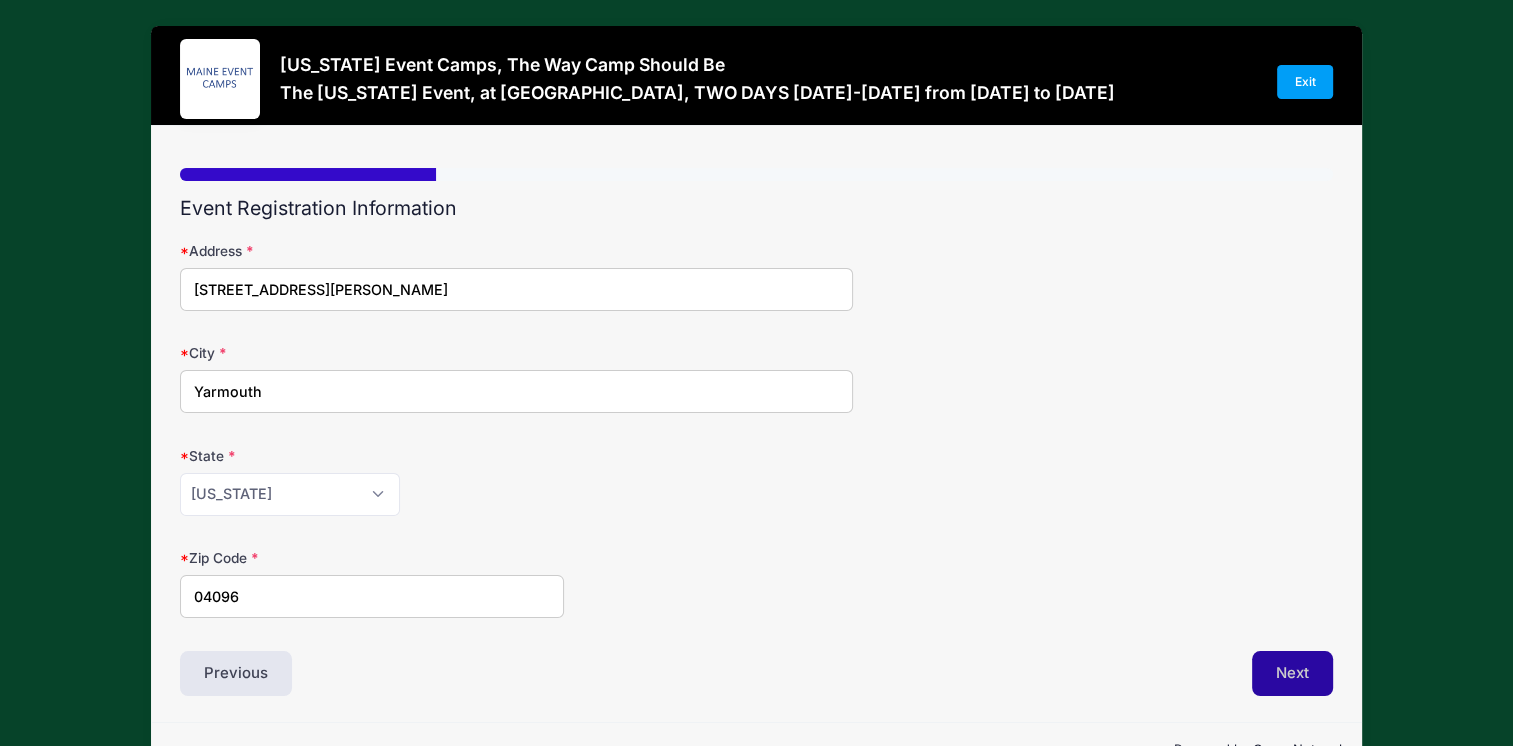 click on "Next" at bounding box center [1292, 674] 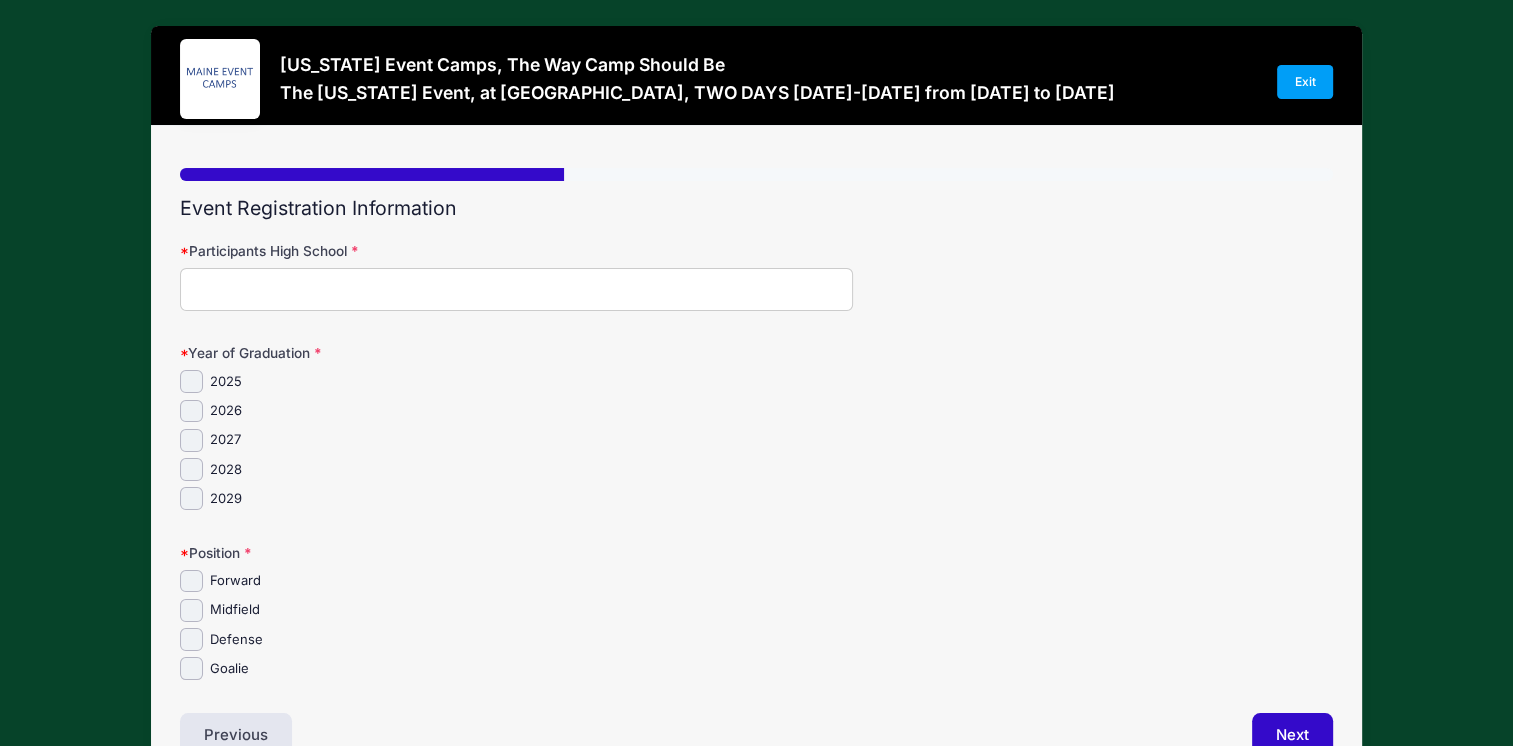 scroll, scrollTop: 0, scrollLeft: 0, axis: both 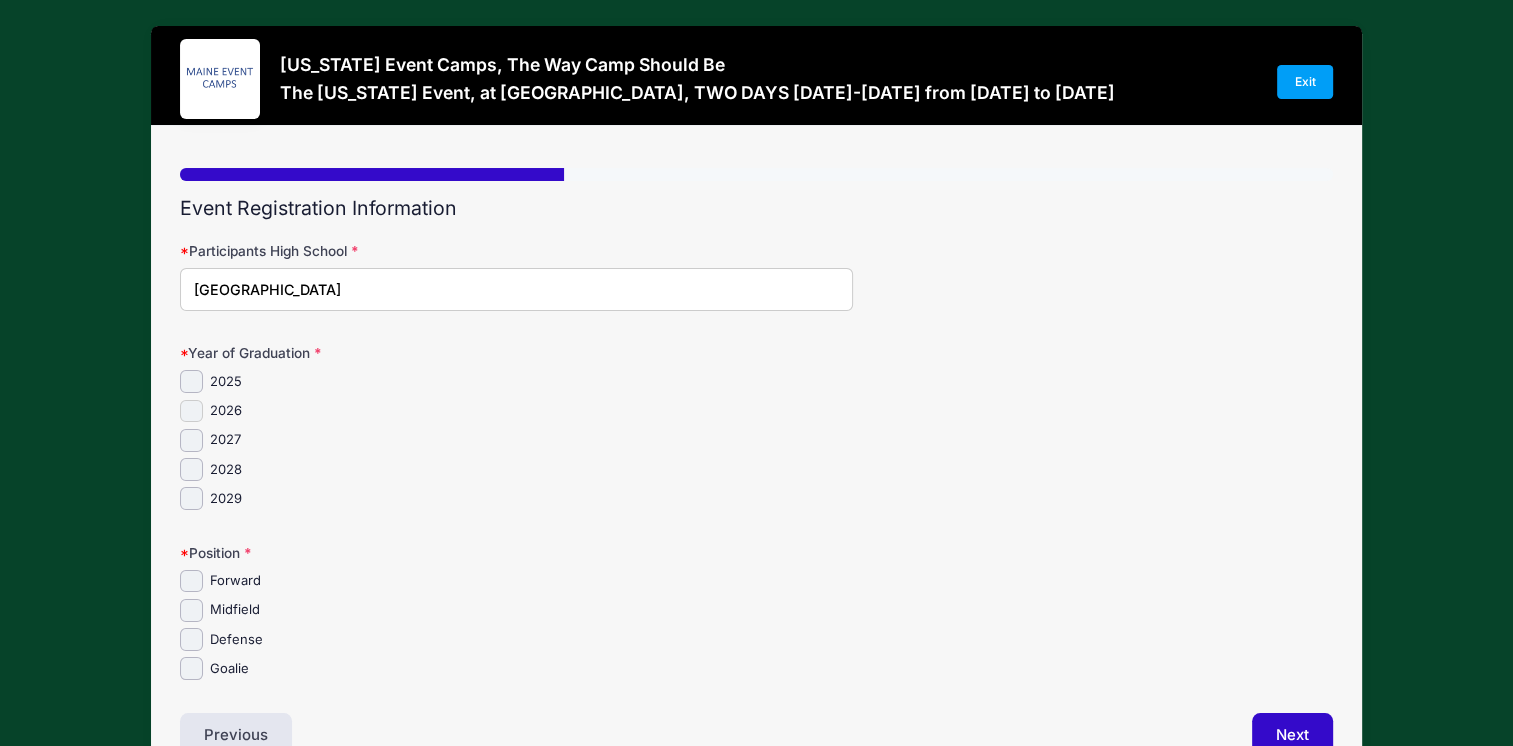 click on "2026" at bounding box center (191, 411) 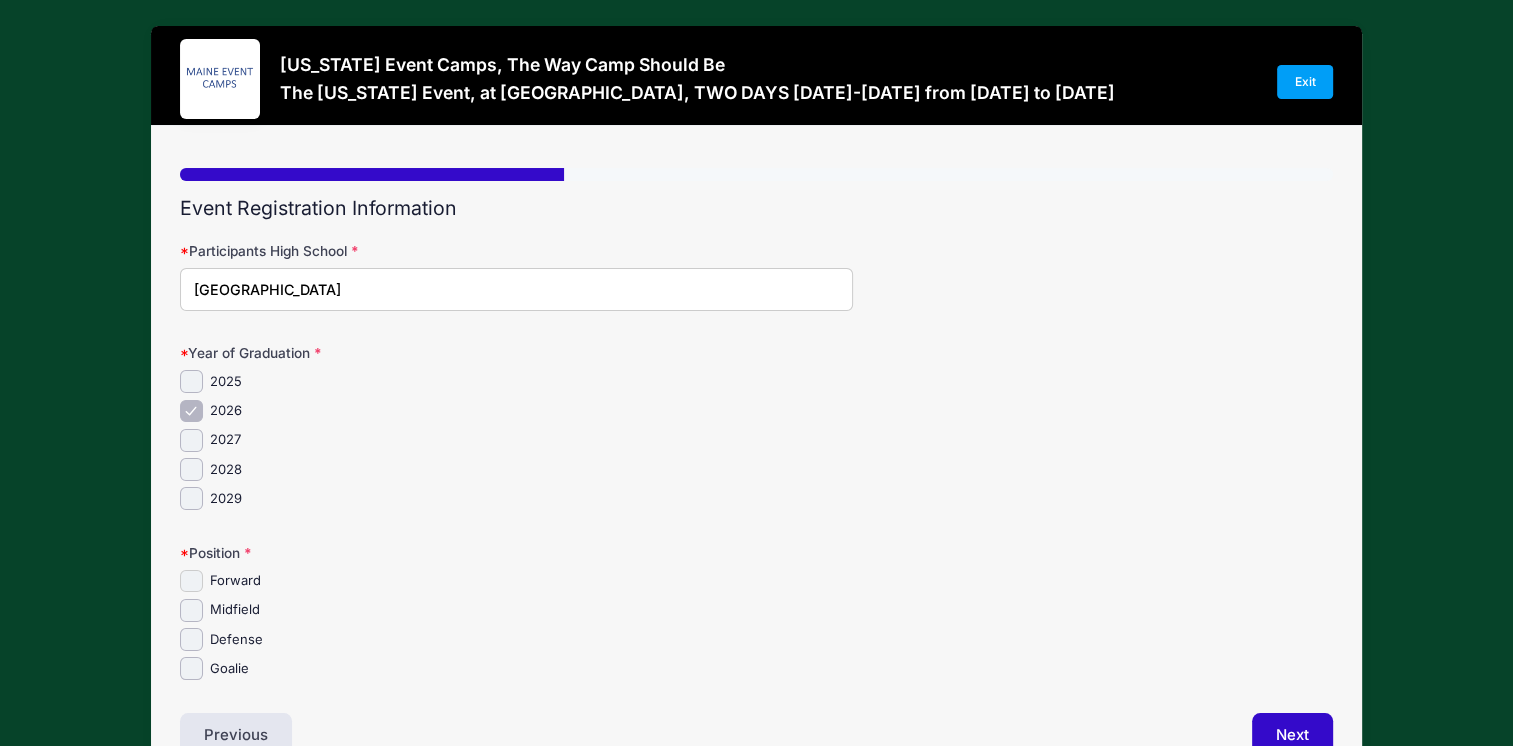 click on "Forward" at bounding box center (191, 581) 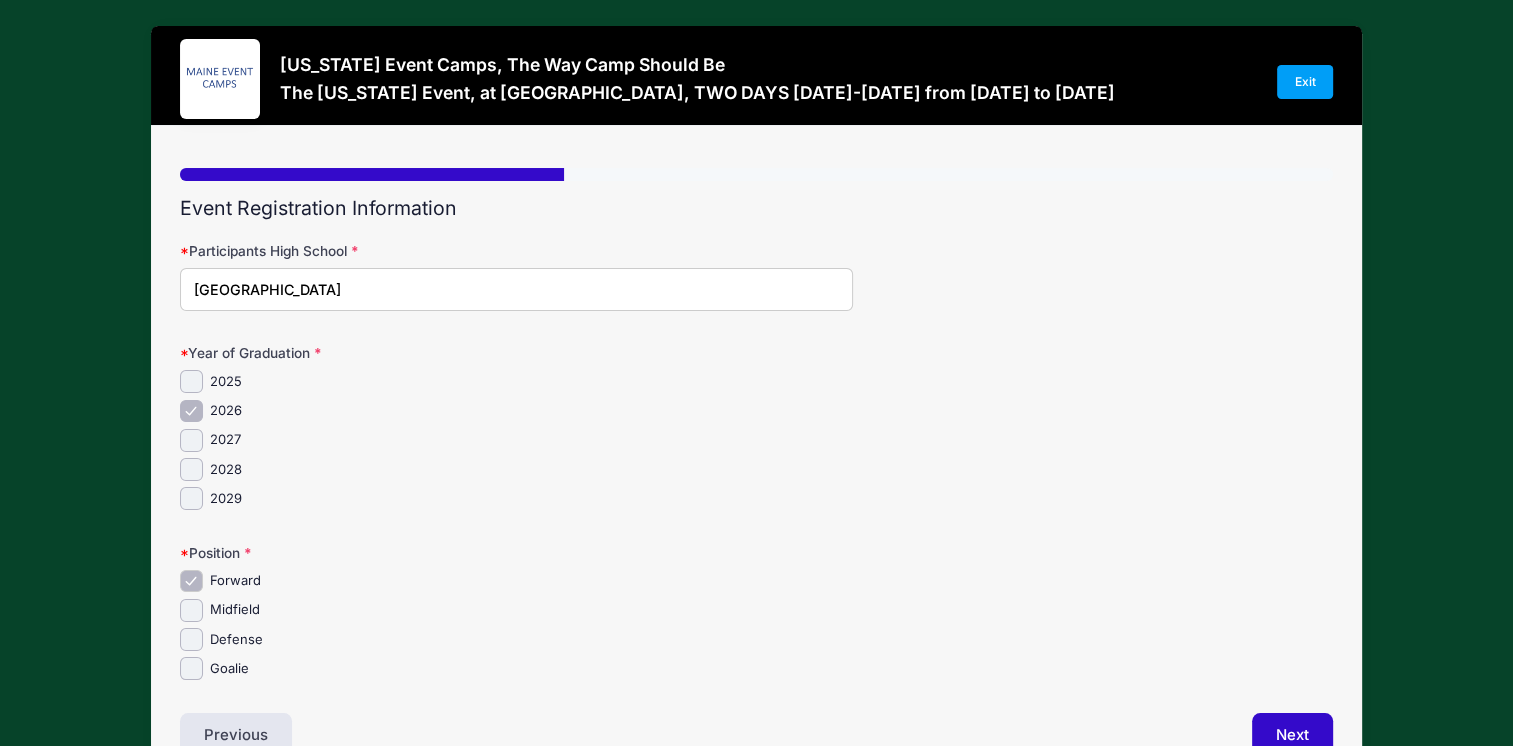 scroll, scrollTop: 116, scrollLeft: 0, axis: vertical 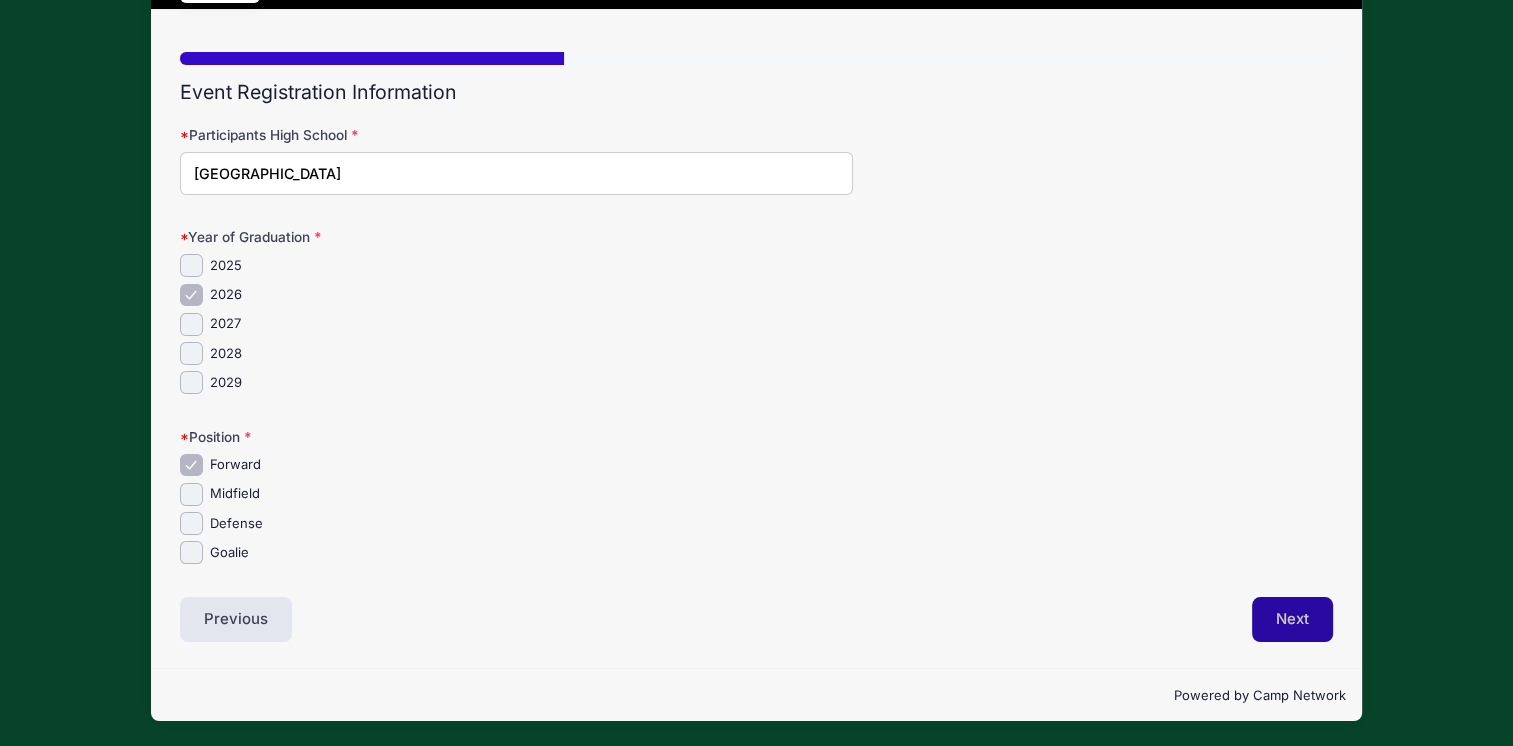 click on "Next" at bounding box center [1292, 620] 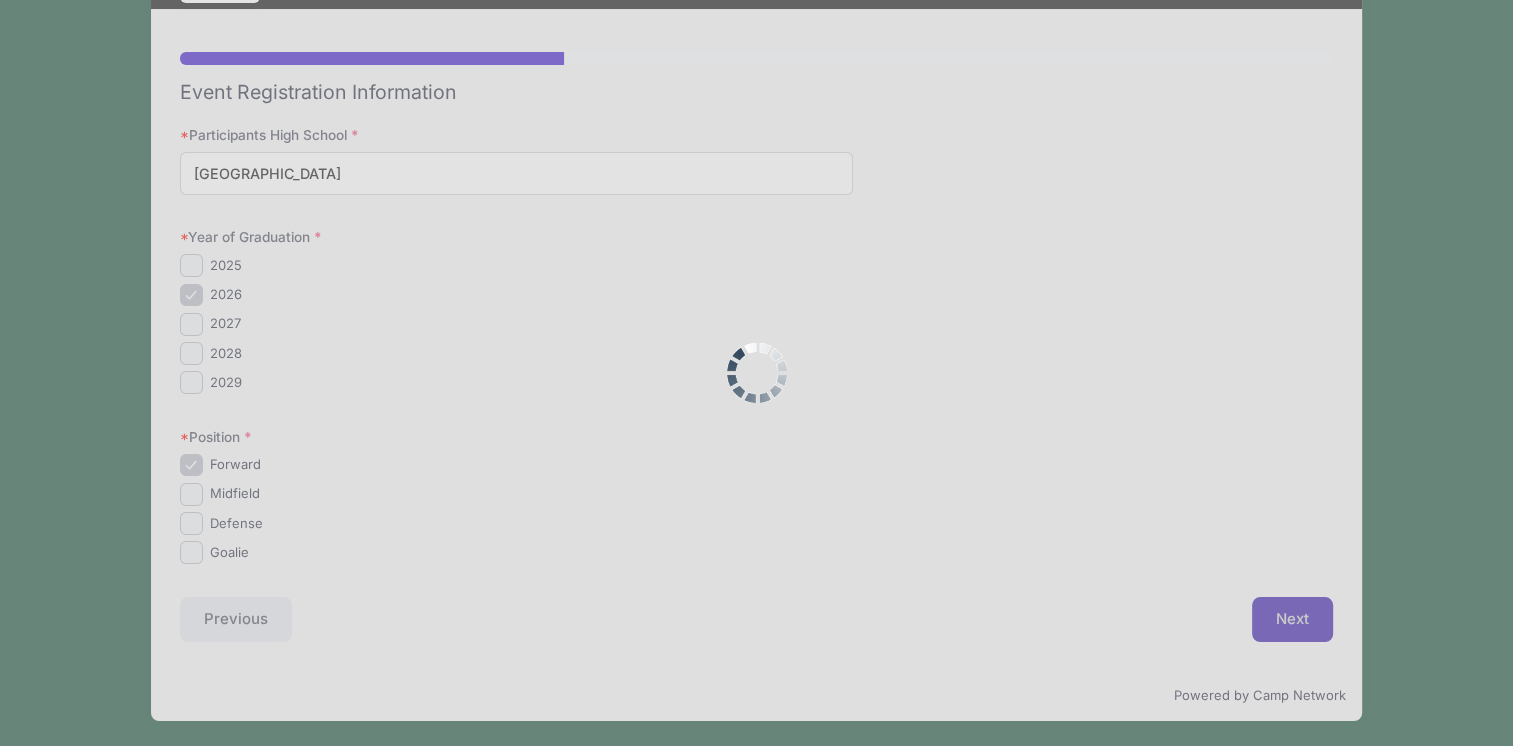 scroll, scrollTop: 46, scrollLeft: 0, axis: vertical 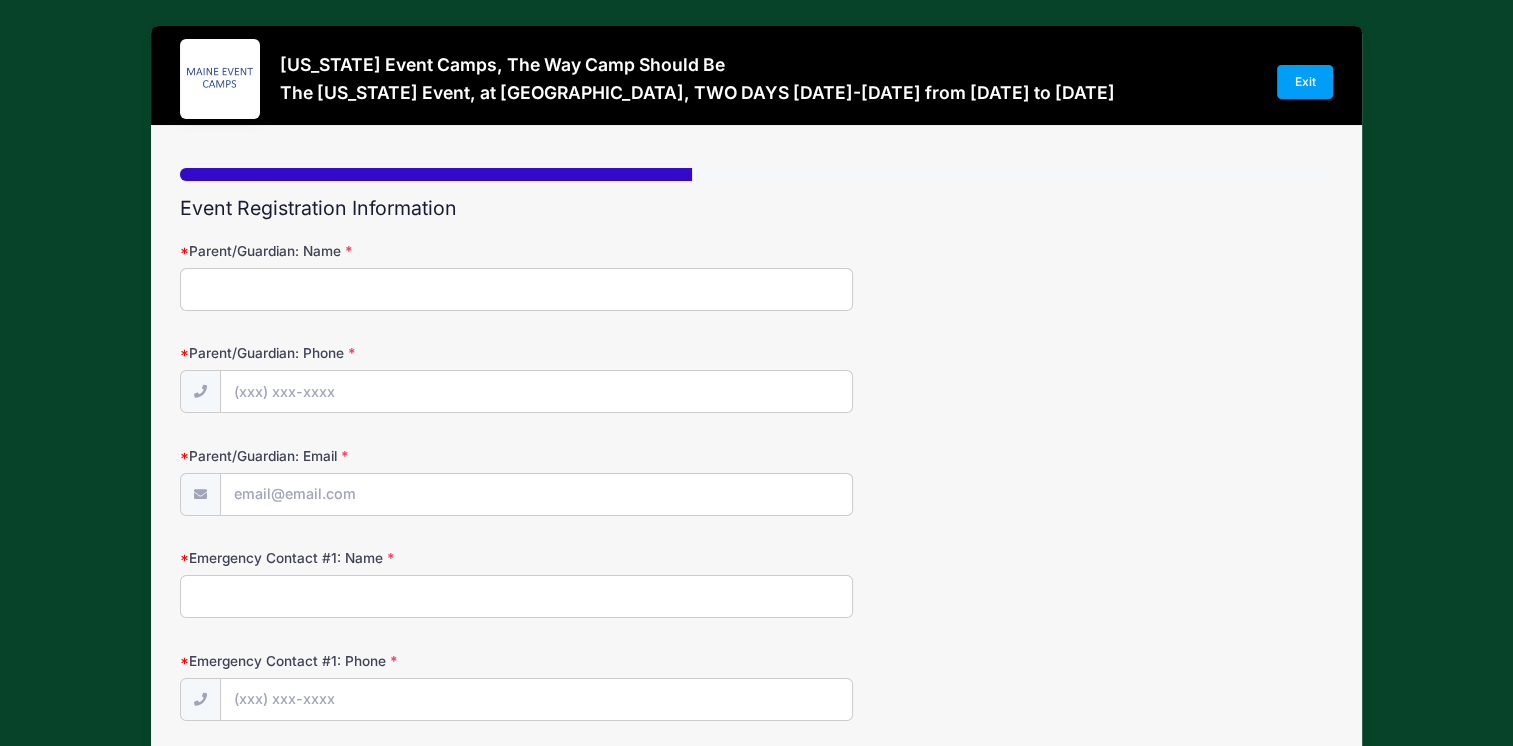 click on "Parent/Guardian: Name" at bounding box center [516, 289] 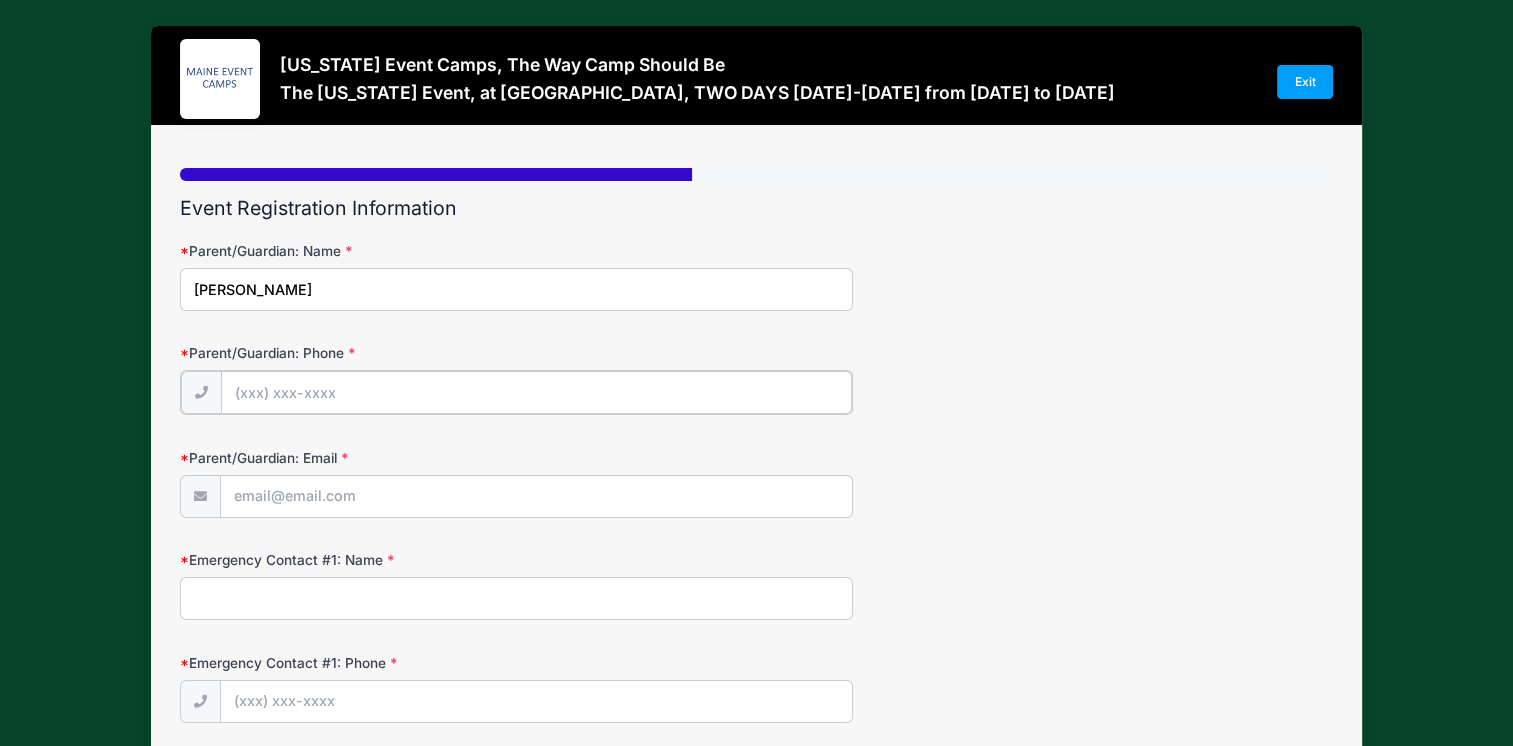 type on "(207) 831-1951" 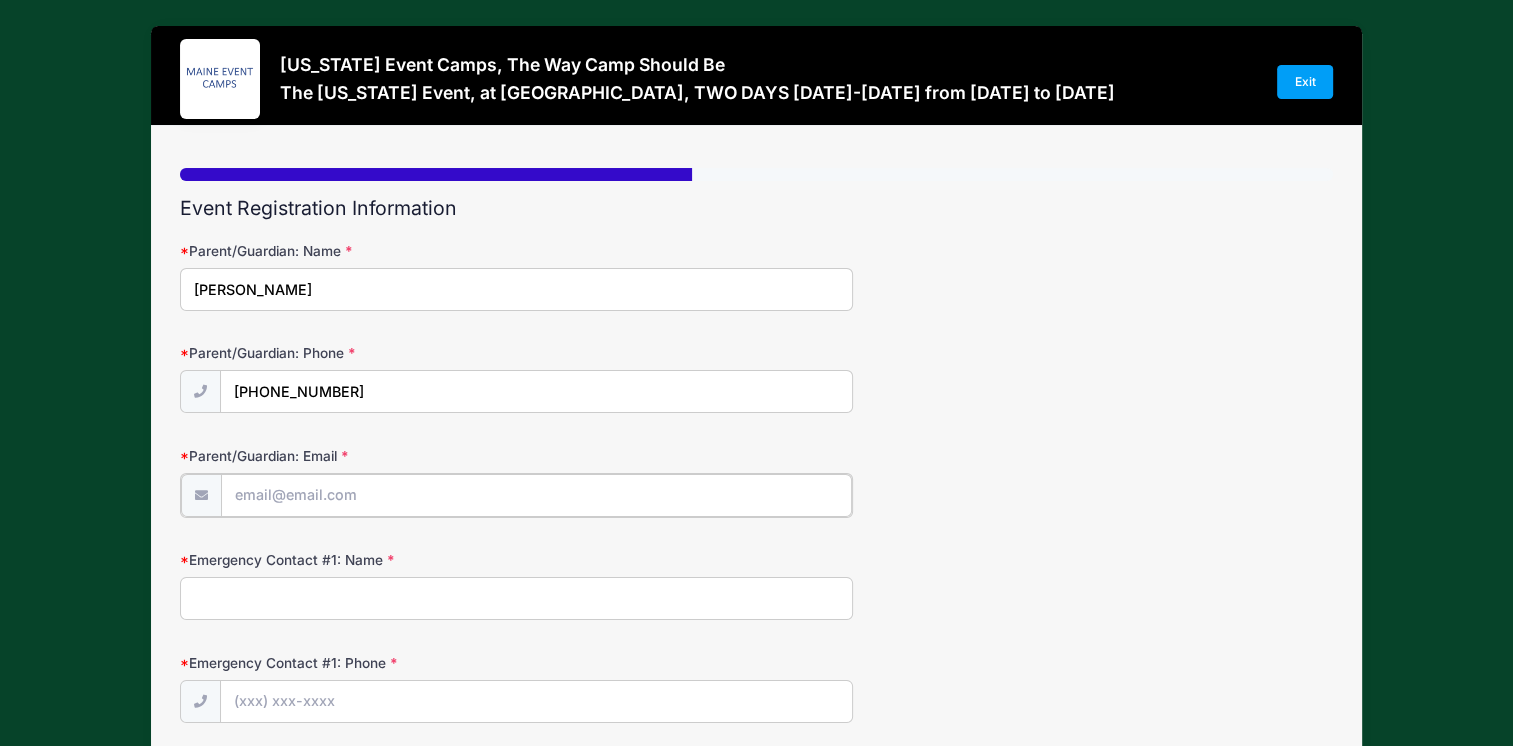 type on "carmela.wiles@gmail.com" 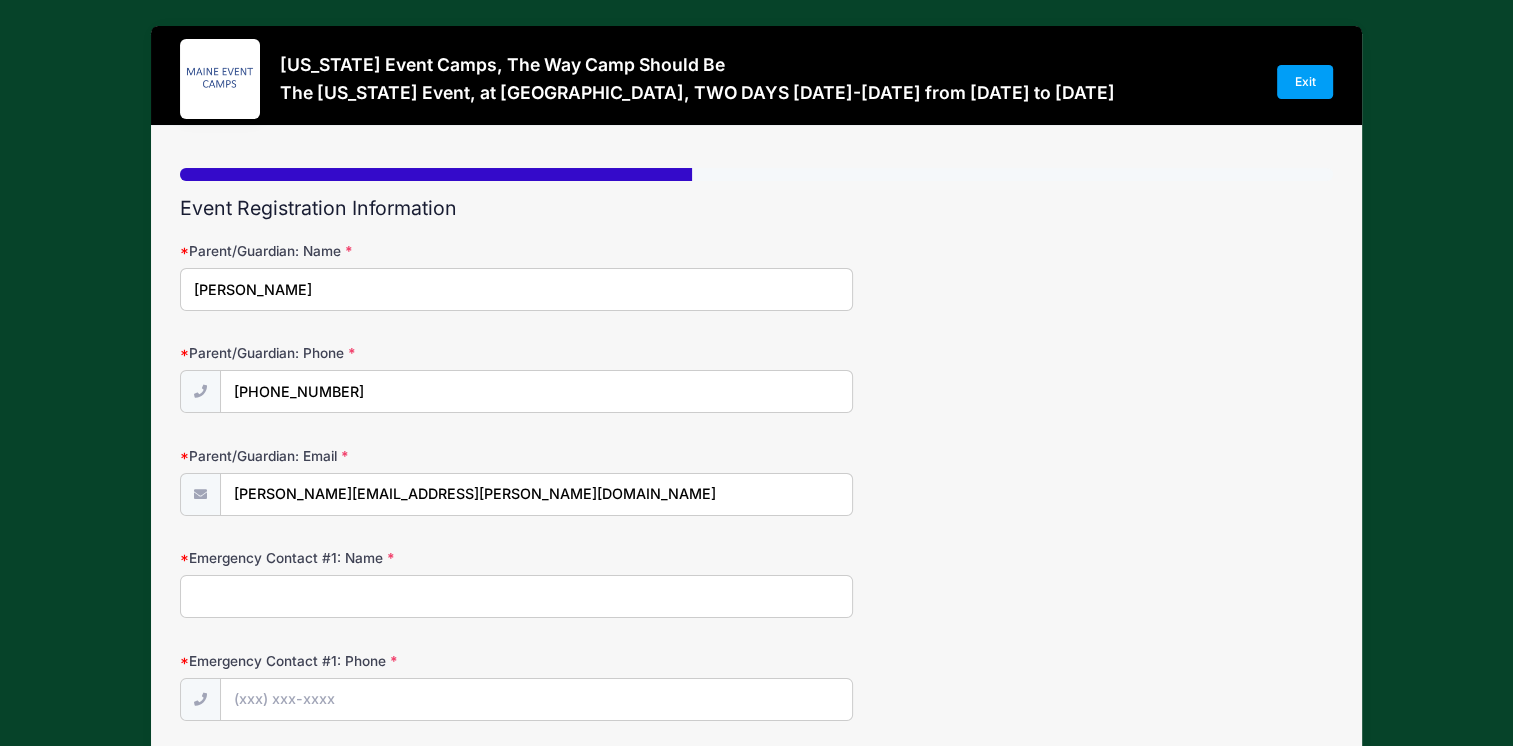 type on "Carmela Wiles" 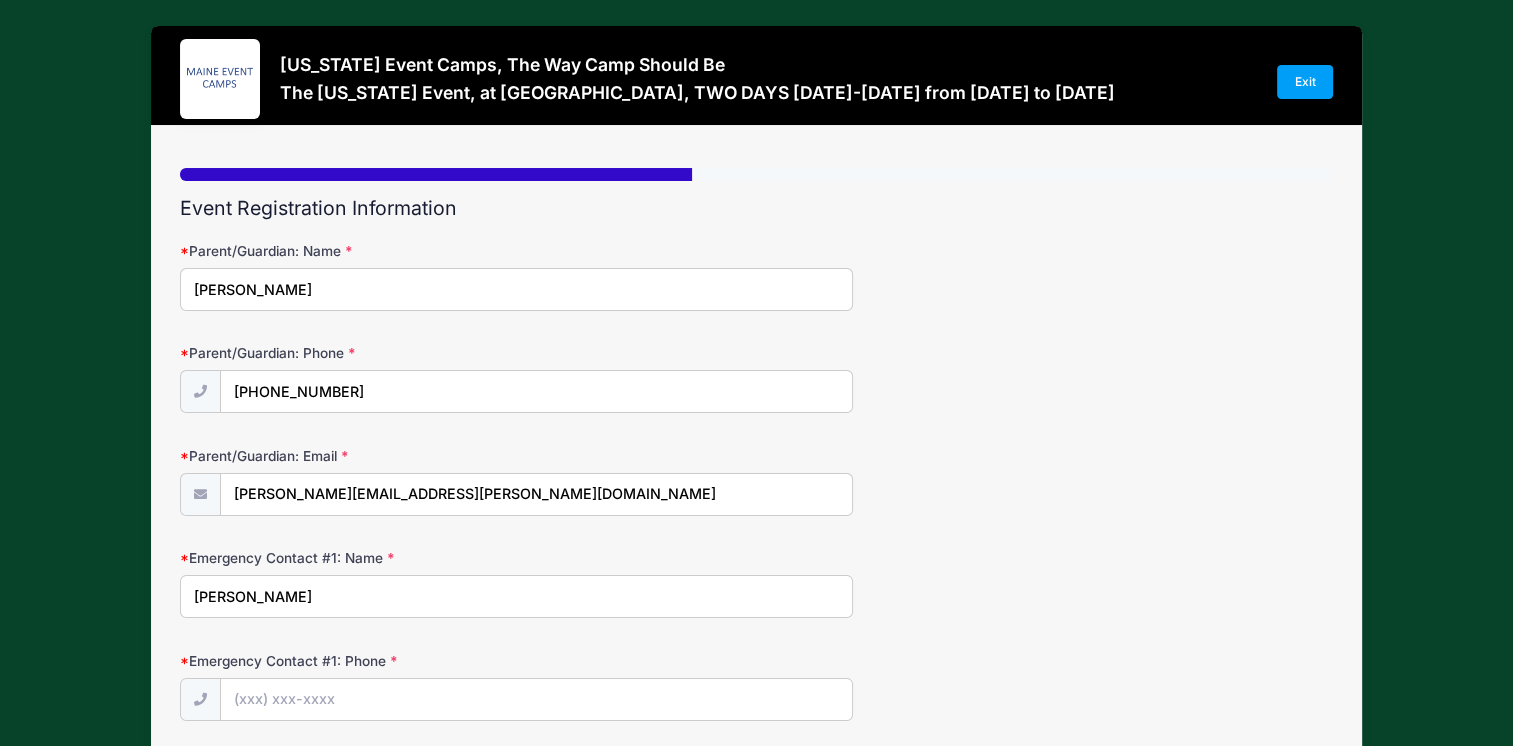 type on "(207) 831-1951" 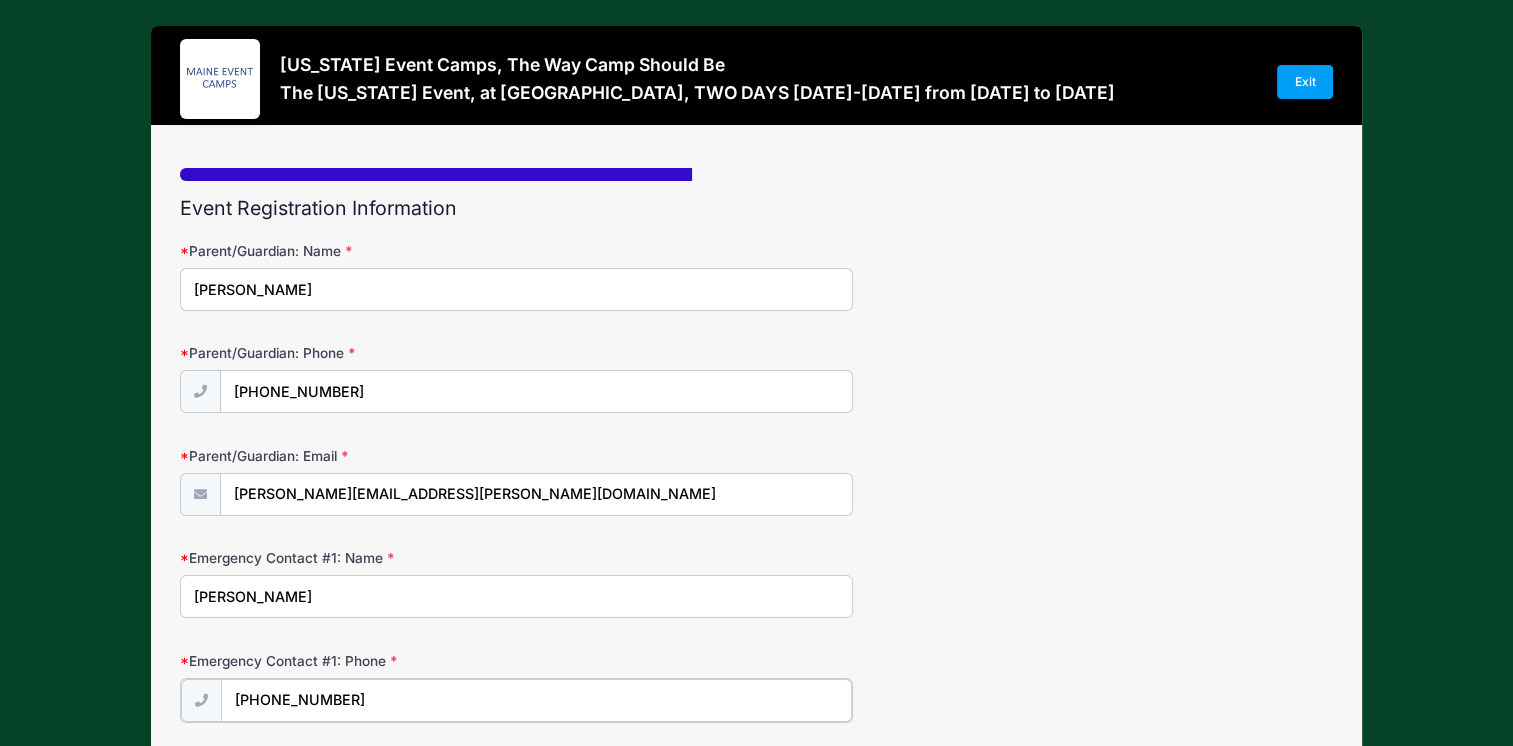 type on "carmela.wiles@gmail.com" 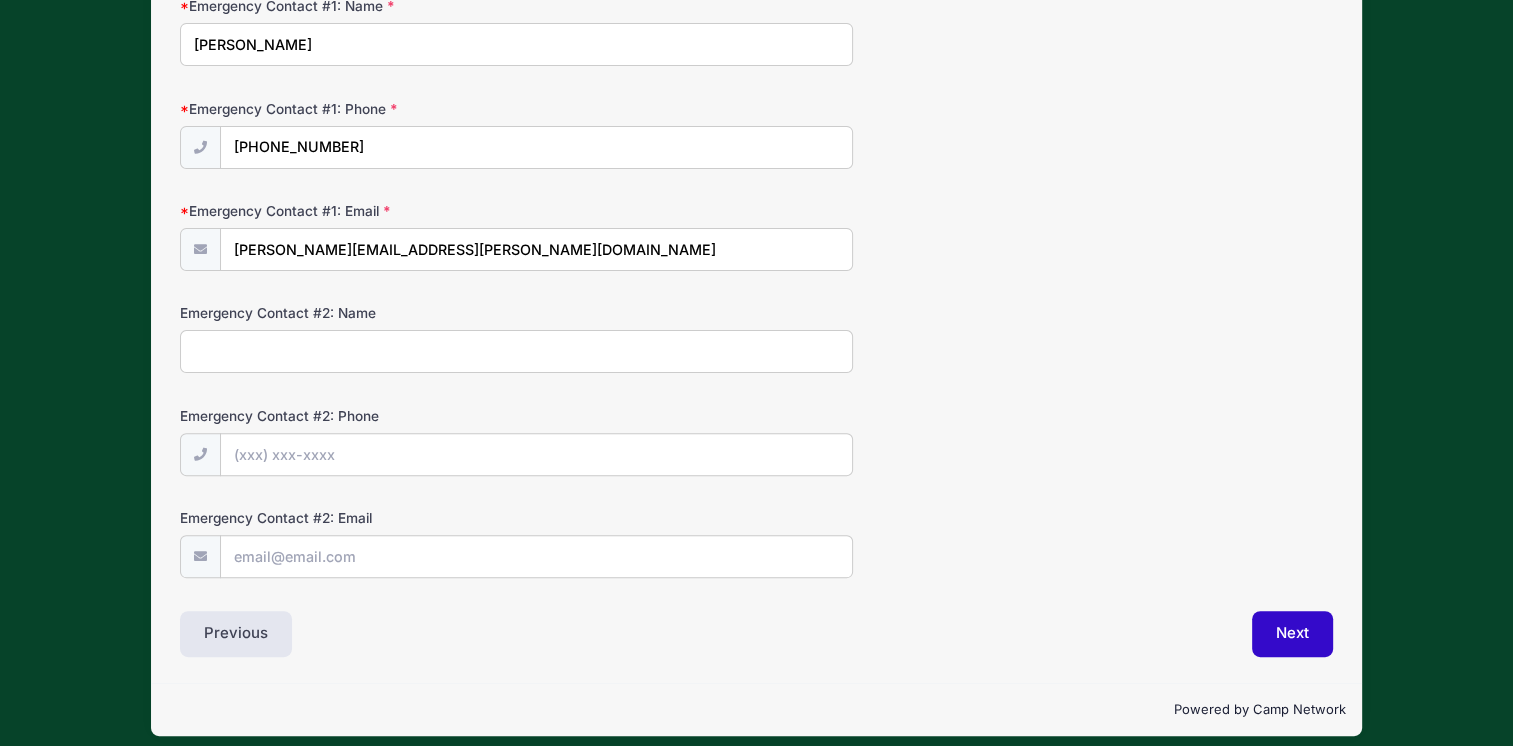 scroll, scrollTop: 563, scrollLeft: 0, axis: vertical 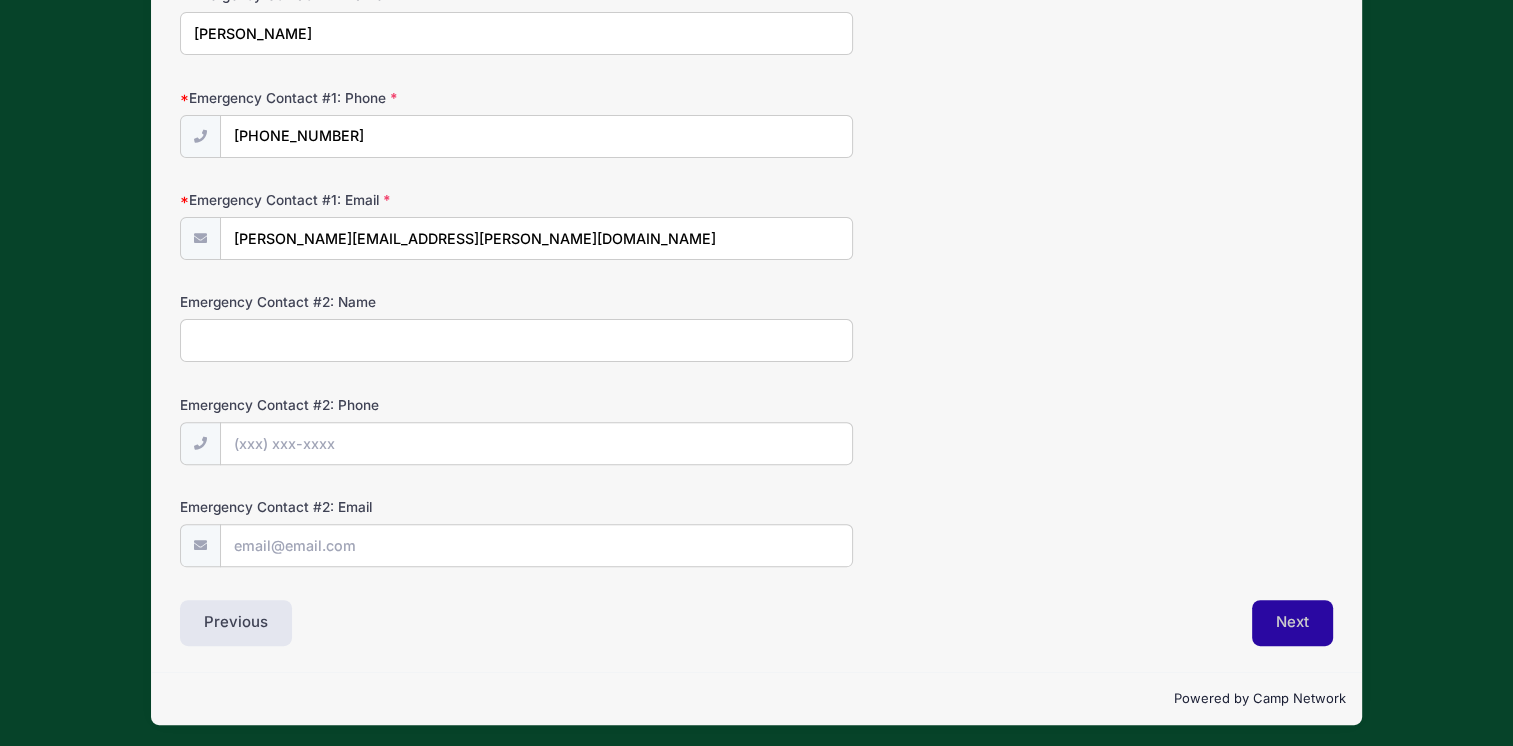 click on "Next" at bounding box center (1292, 623) 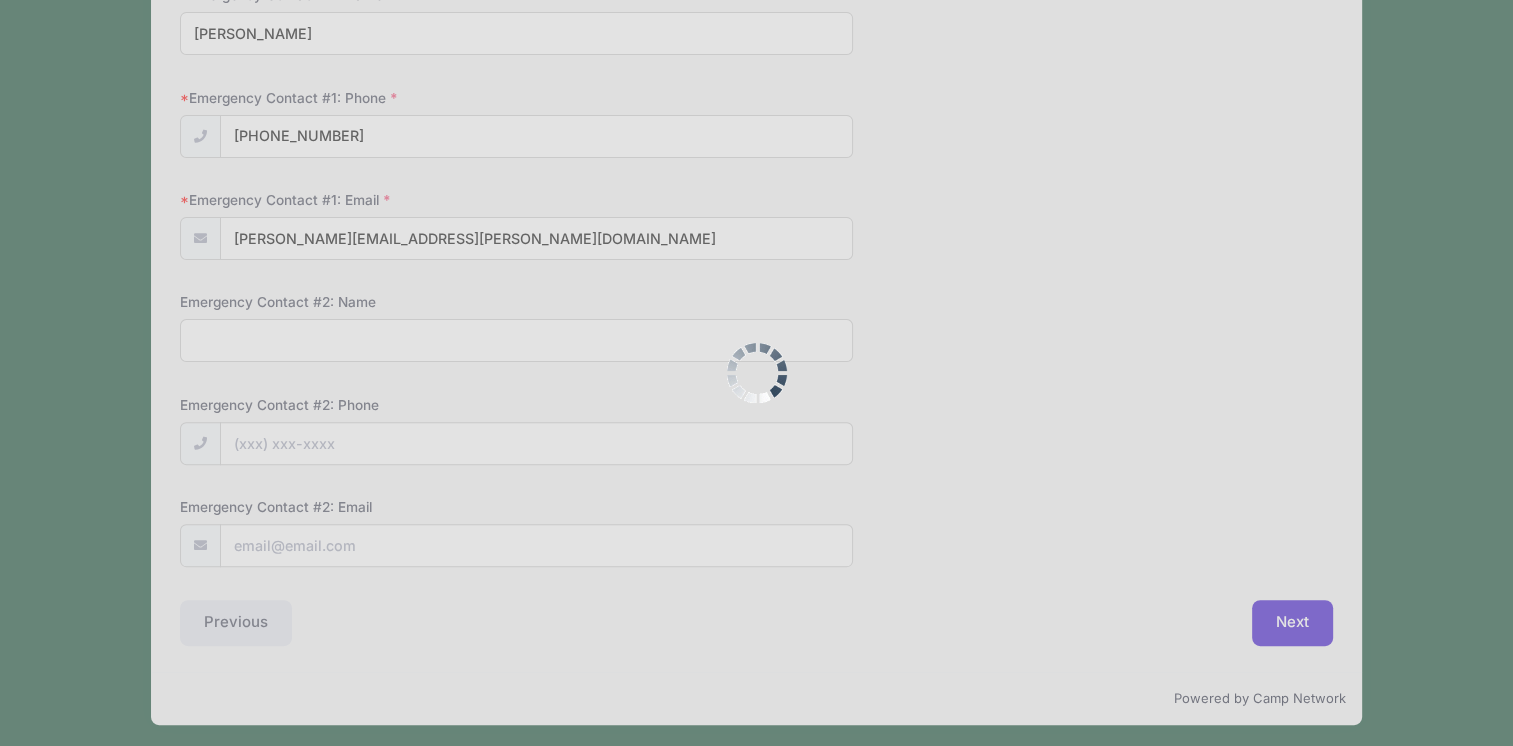 scroll, scrollTop: 0, scrollLeft: 0, axis: both 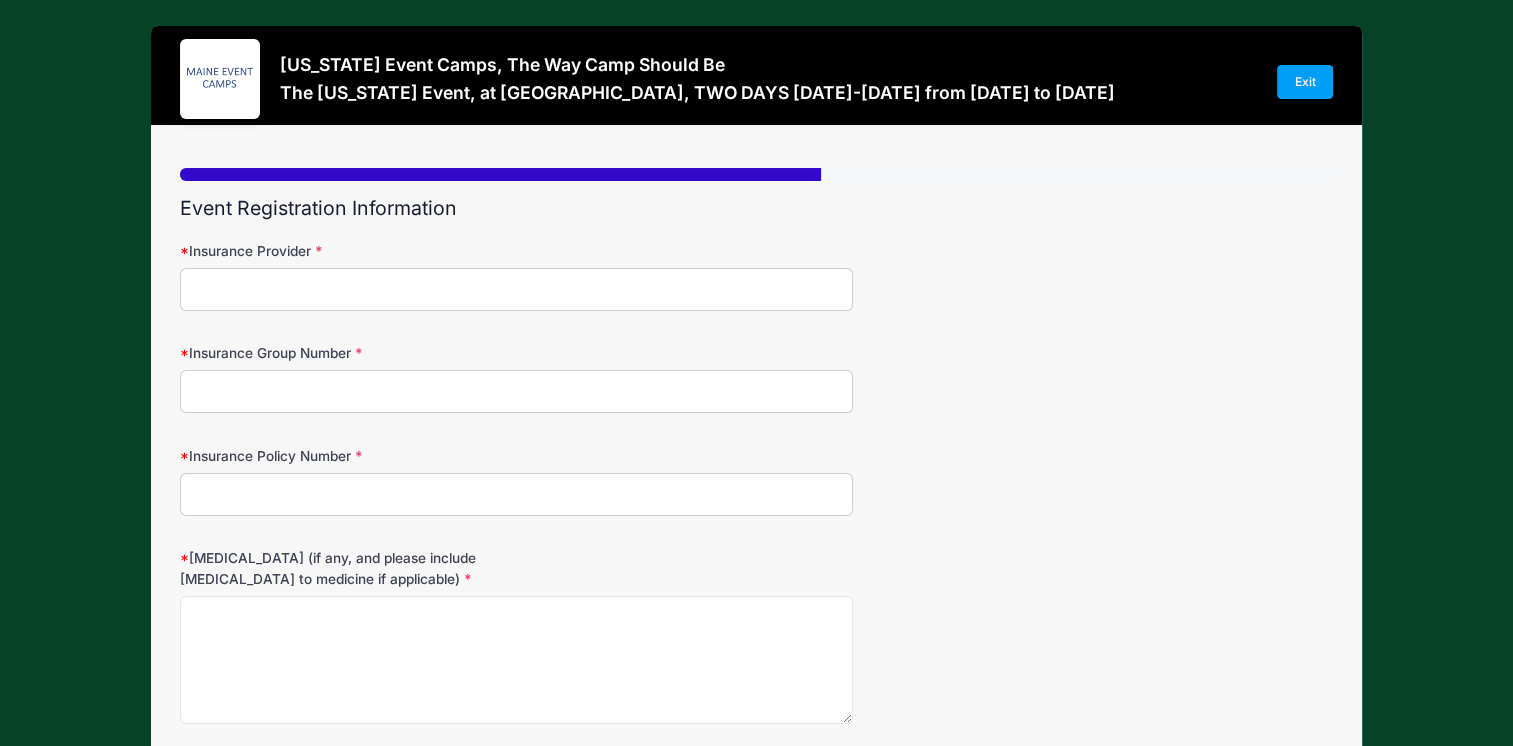 click on "Insurance Provider" at bounding box center (756, 276) 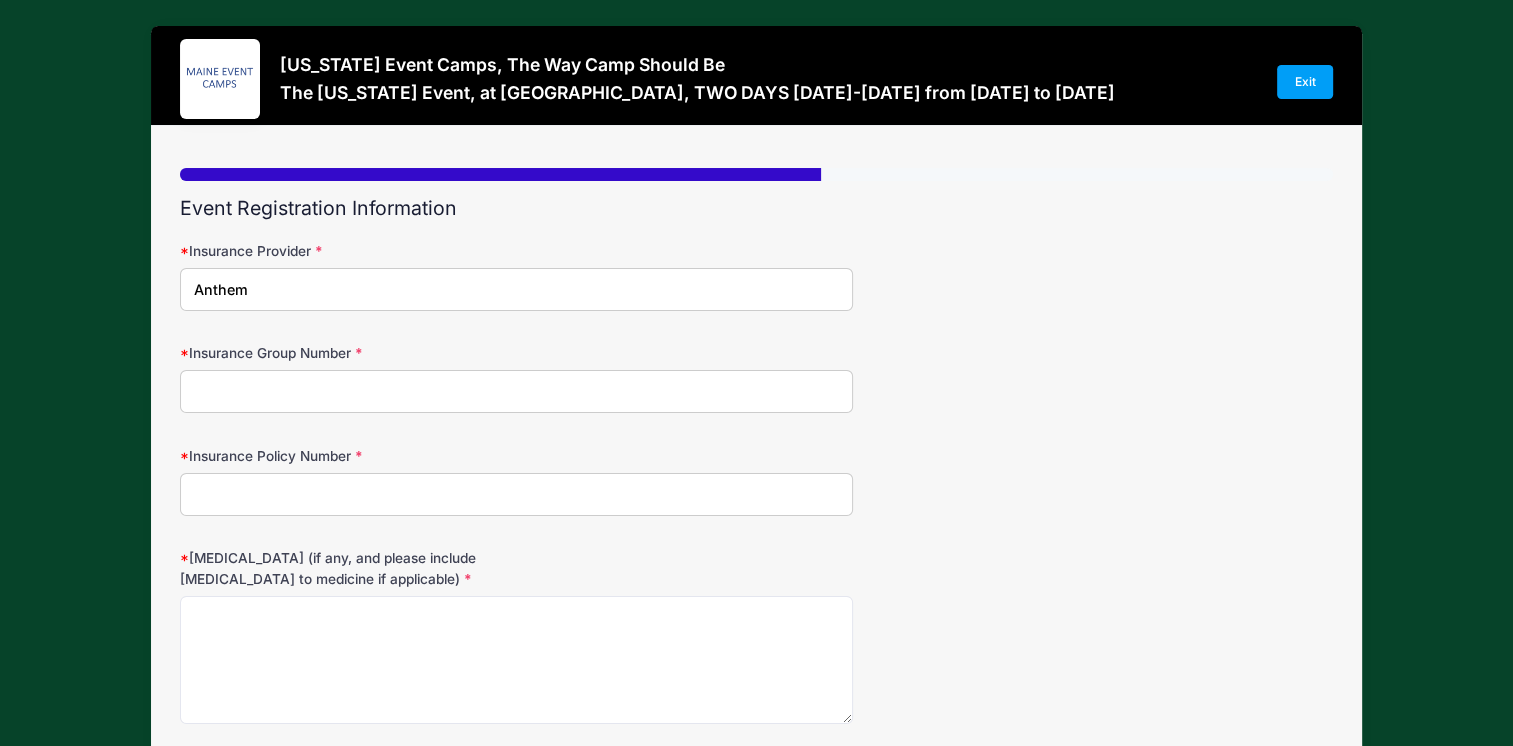 type on "L08229M023" 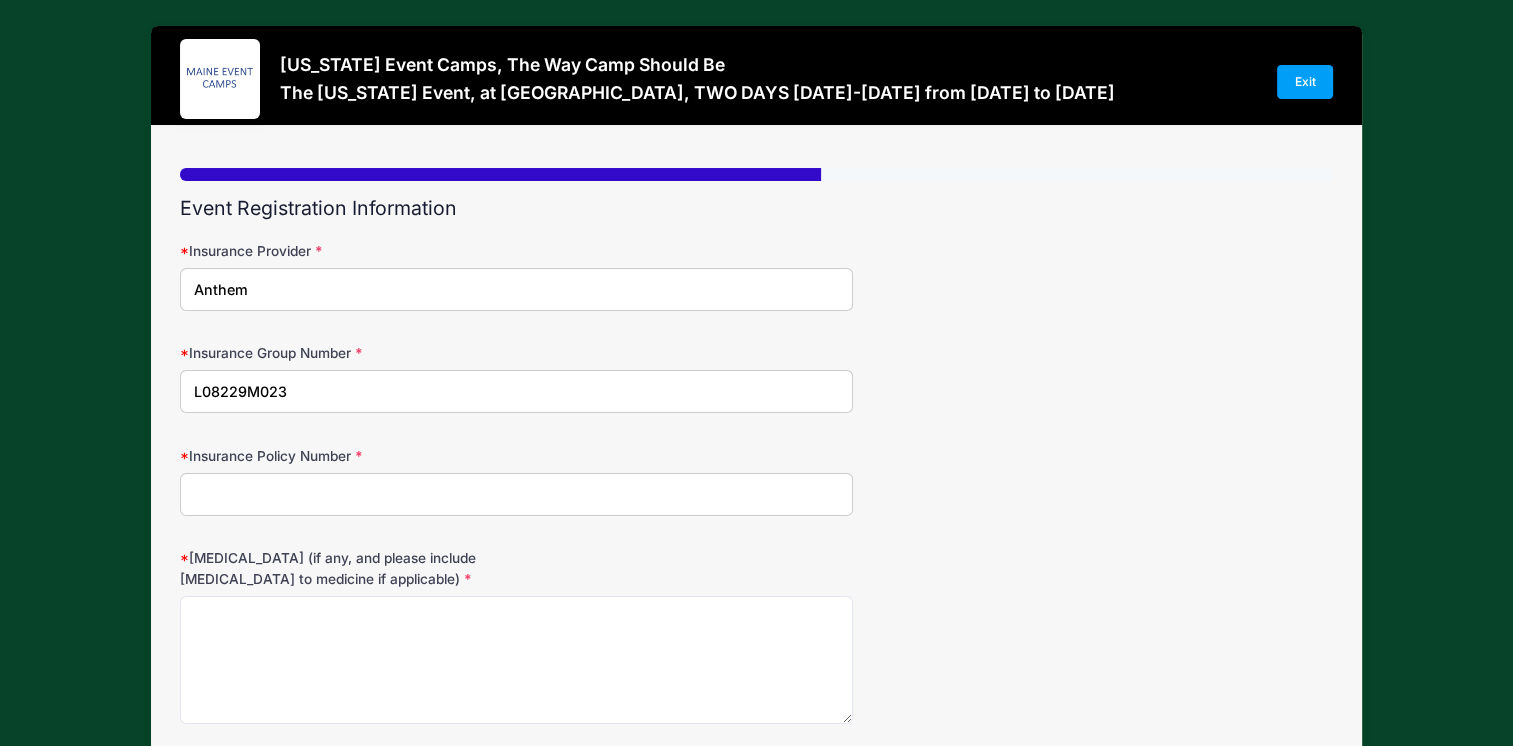 type on "J2D1079712LE" 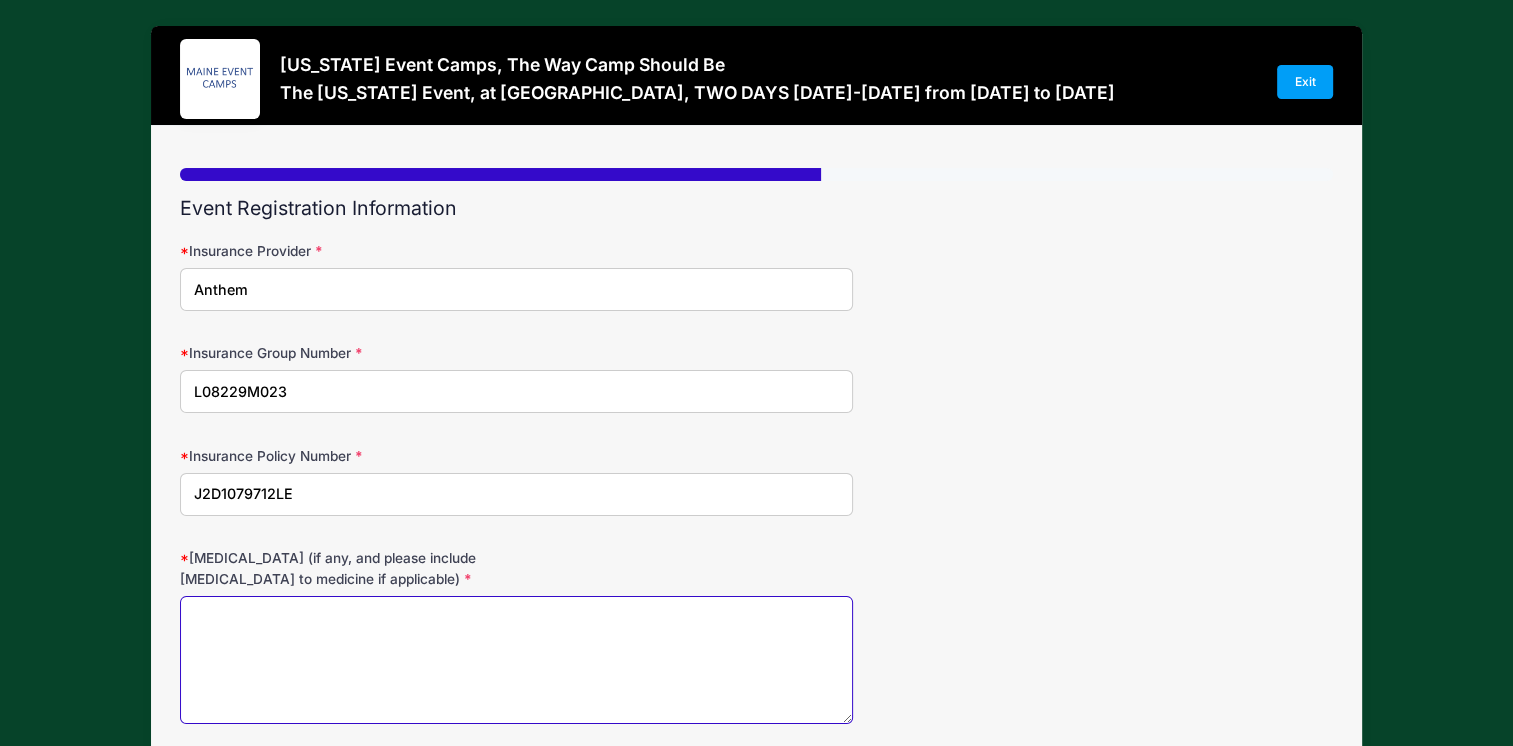 click on "Allergies (if any, and please include allergies to medicine if applicable)" at bounding box center [516, 660] 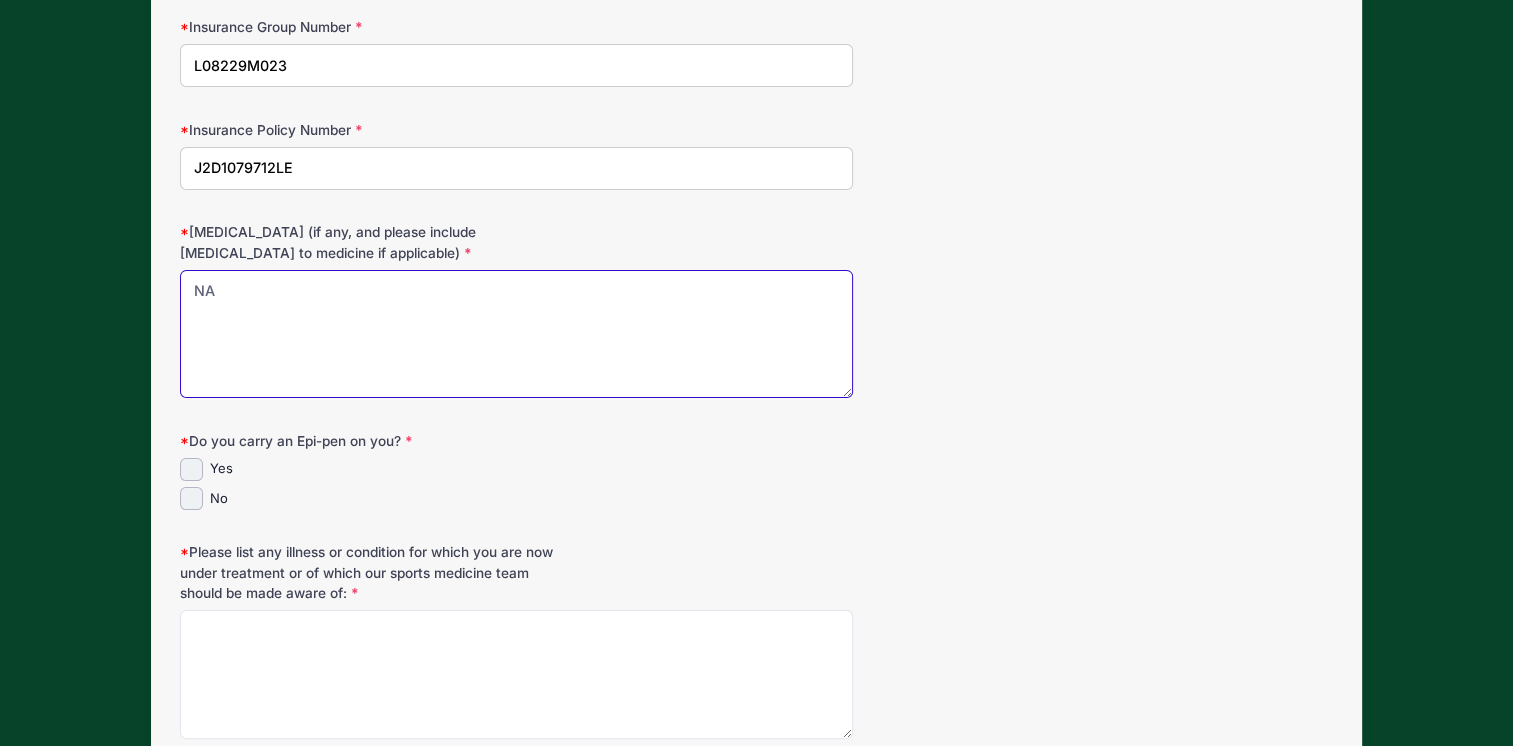 scroll, scrollTop: 327, scrollLeft: 0, axis: vertical 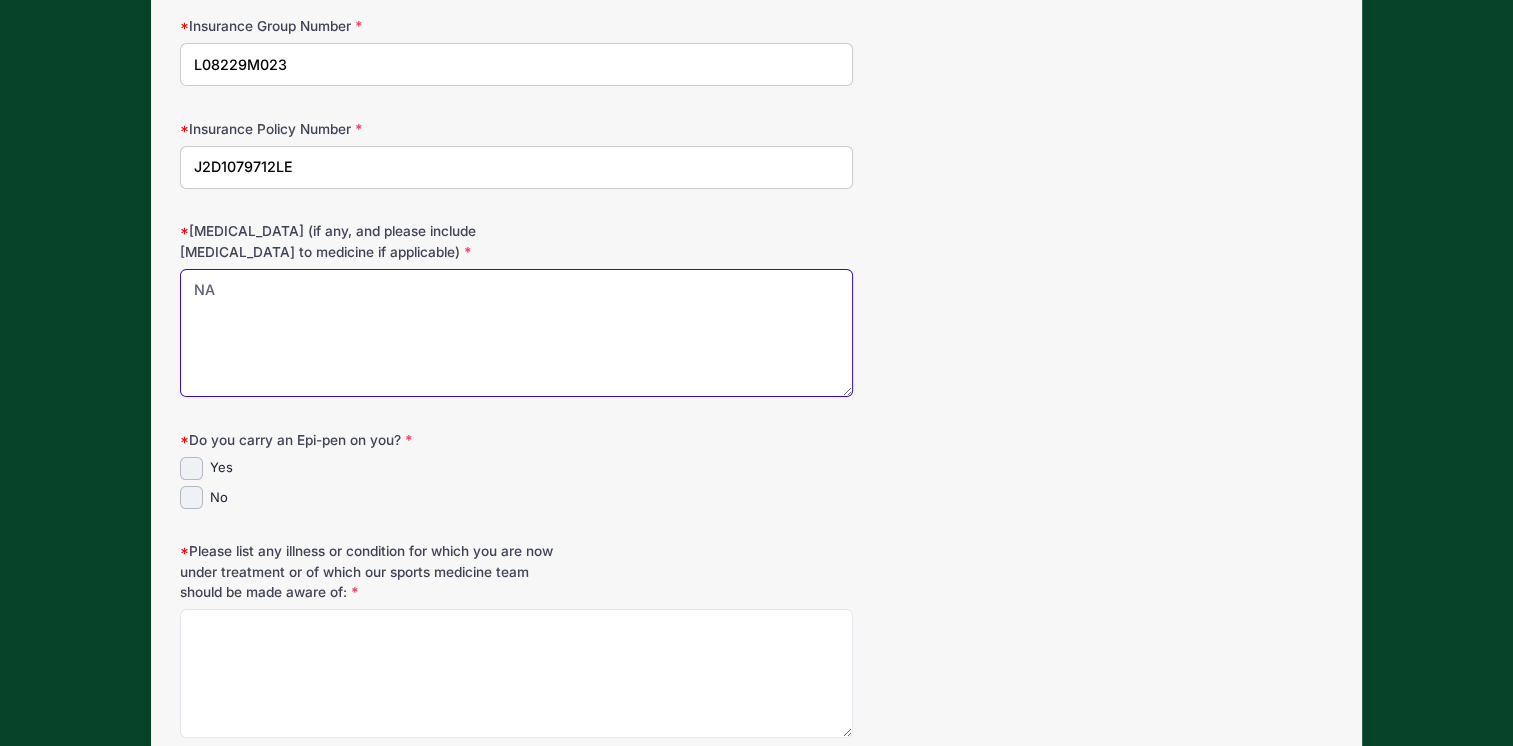 type on "NA" 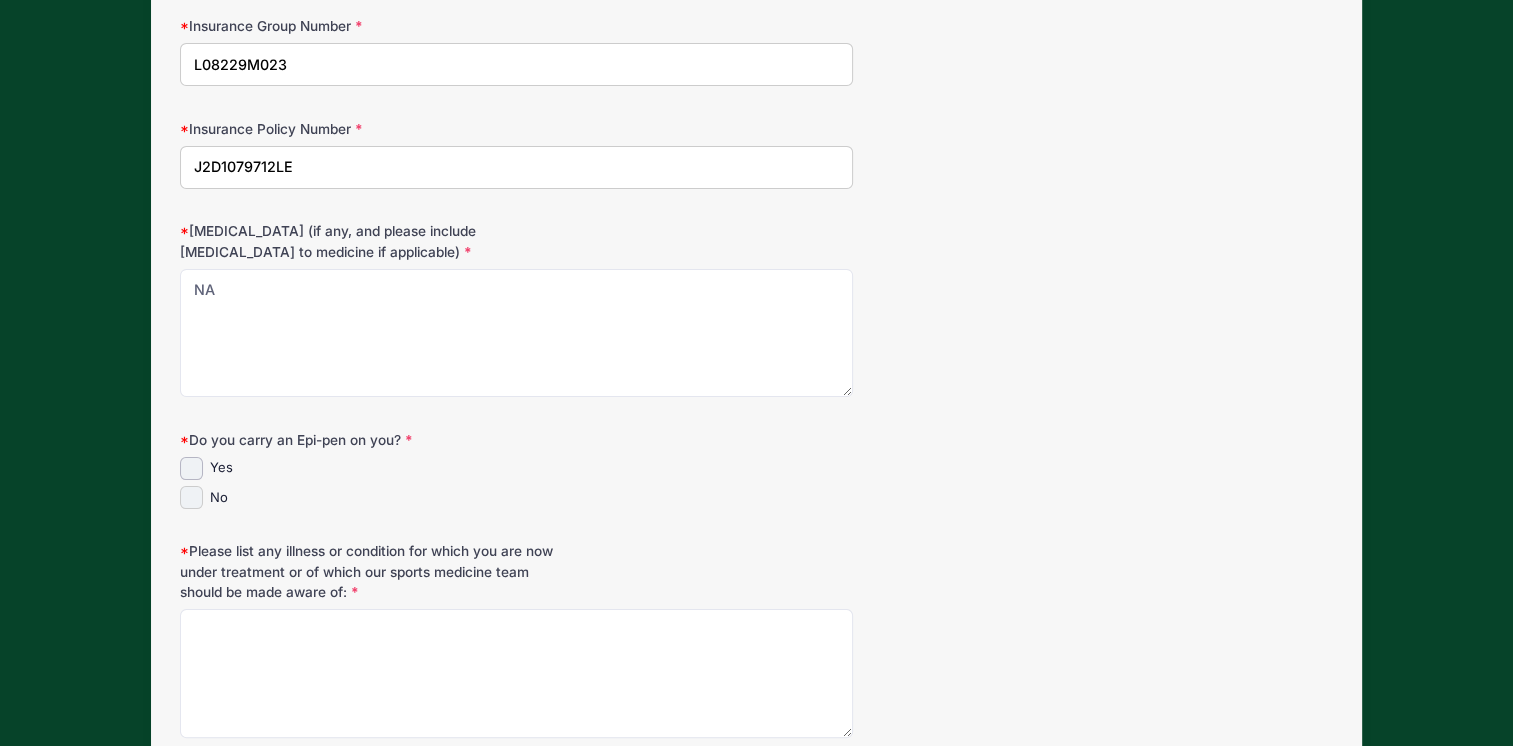 click on "No" at bounding box center (191, 497) 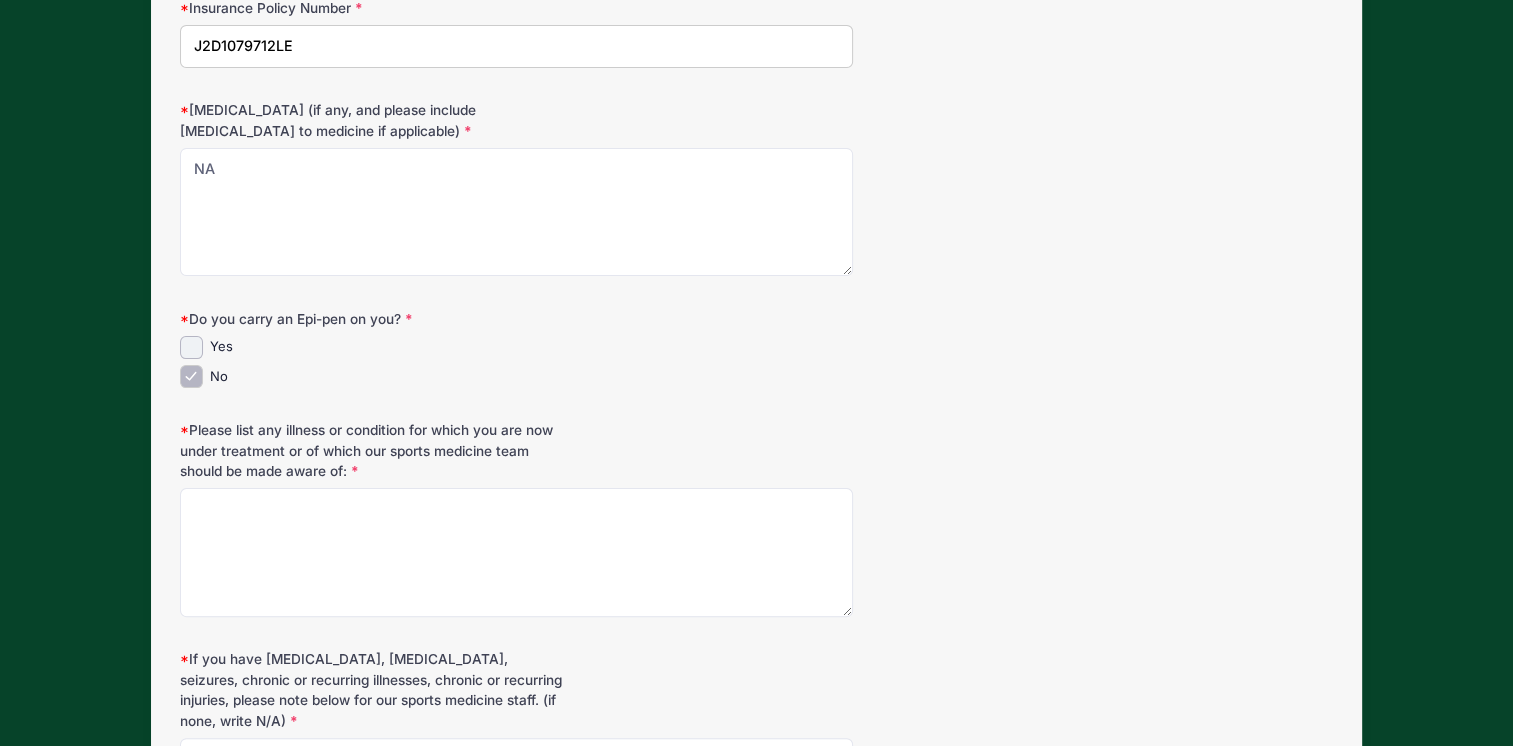 scroll, scrollTop: 450, scrollLeft: 0, axis: vertical 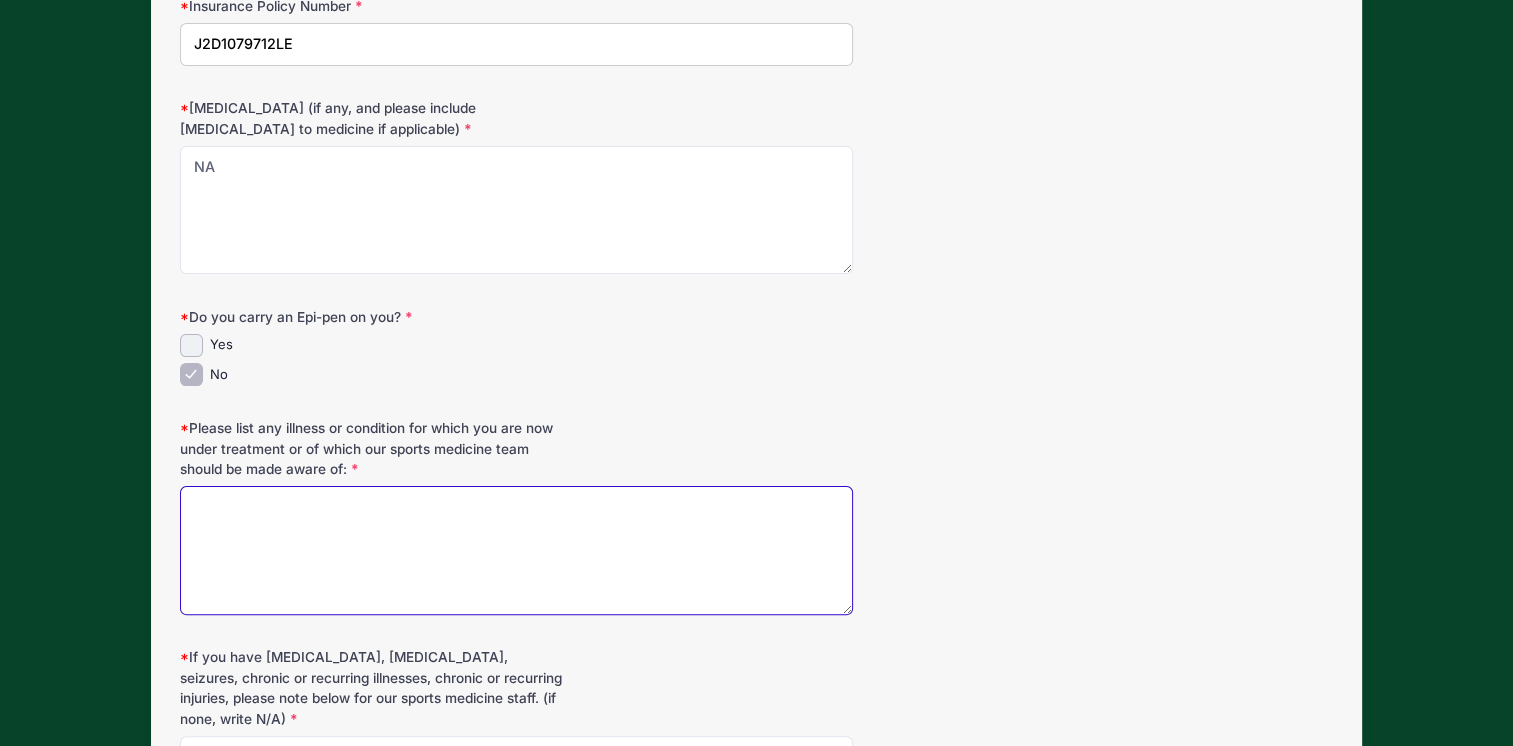 click on "Please list any illness or condition for which you are now under treatment or of which our sports medicine team should be made aware of:" at bounding box center (516, 550) 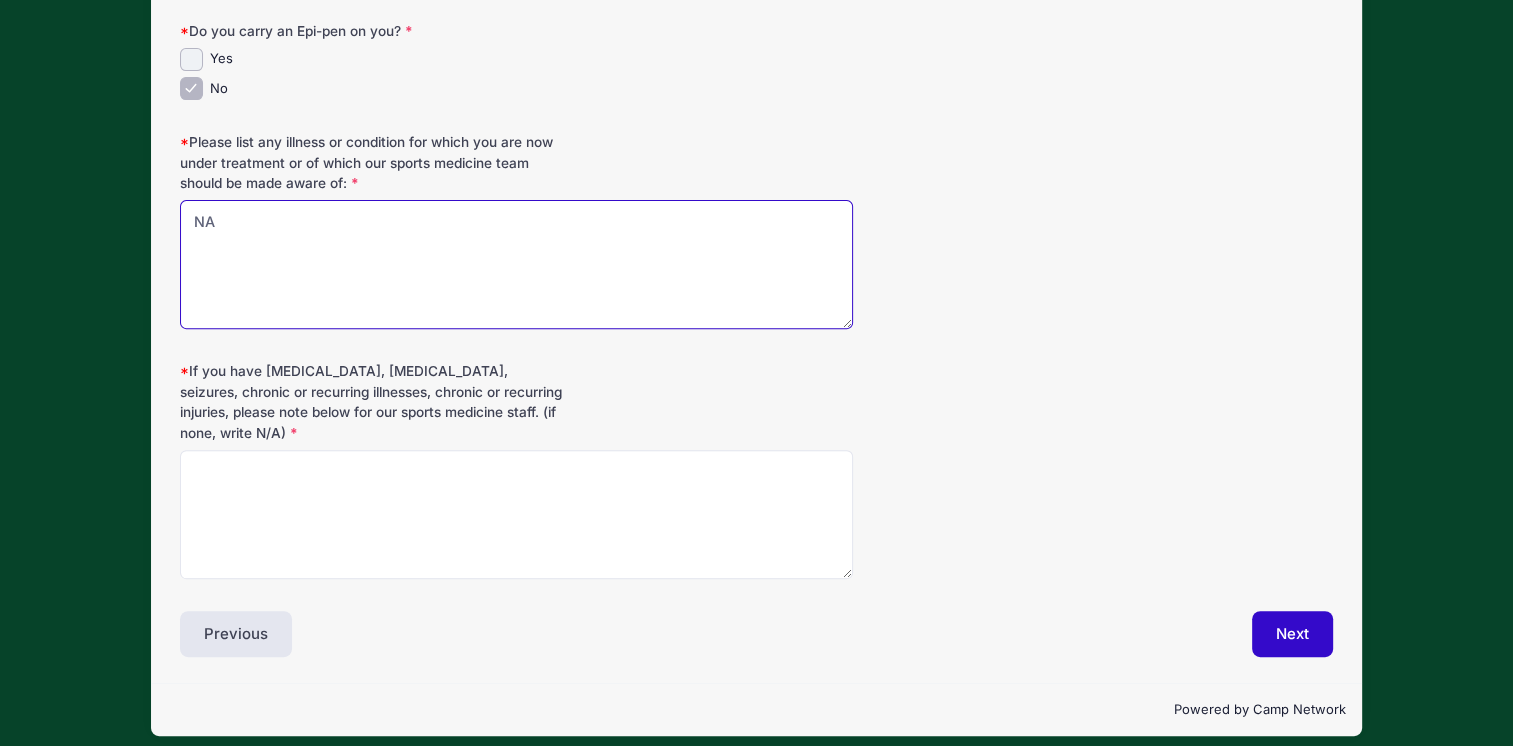 scroll, scrollTop: 739, scrollLeft: 0, axis: vertical 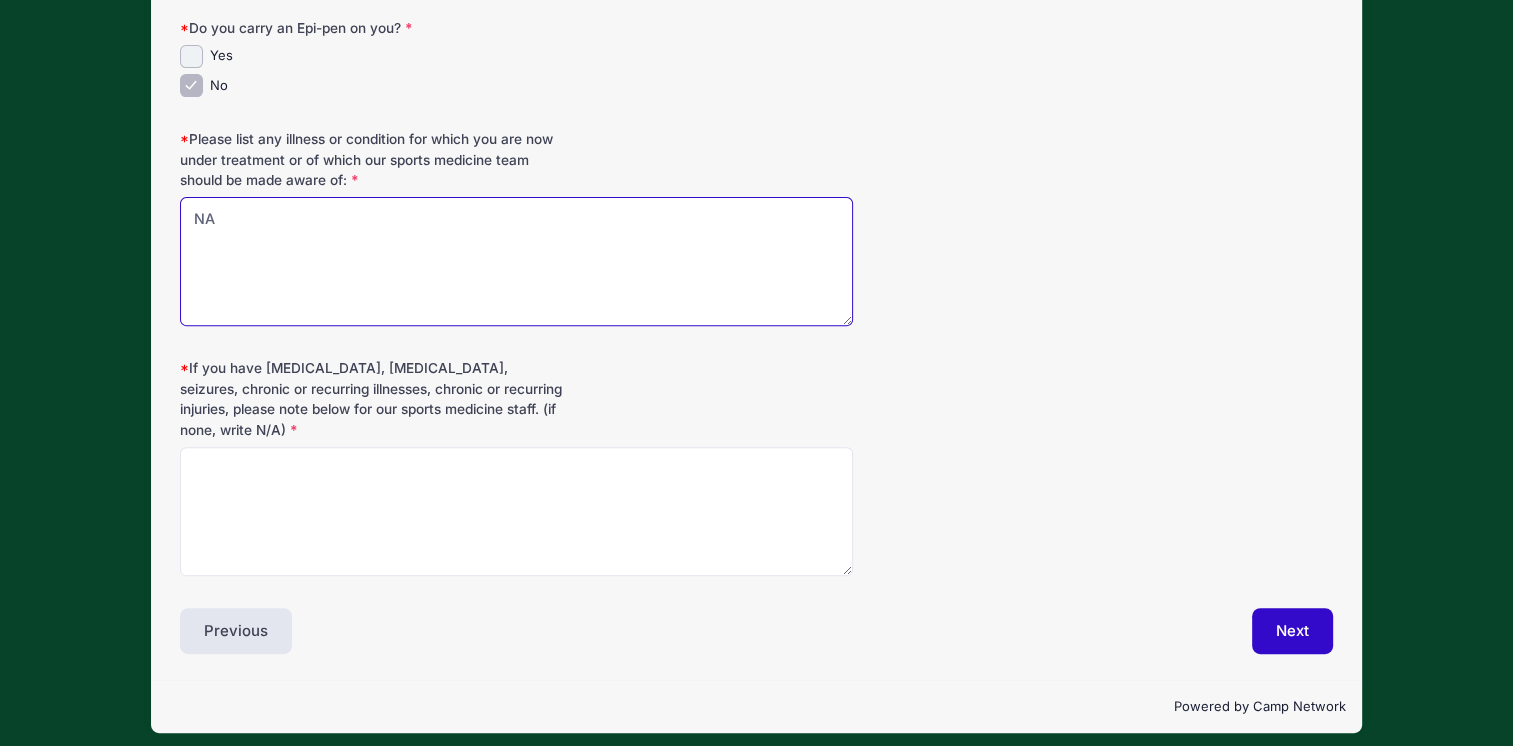 type on "NA" 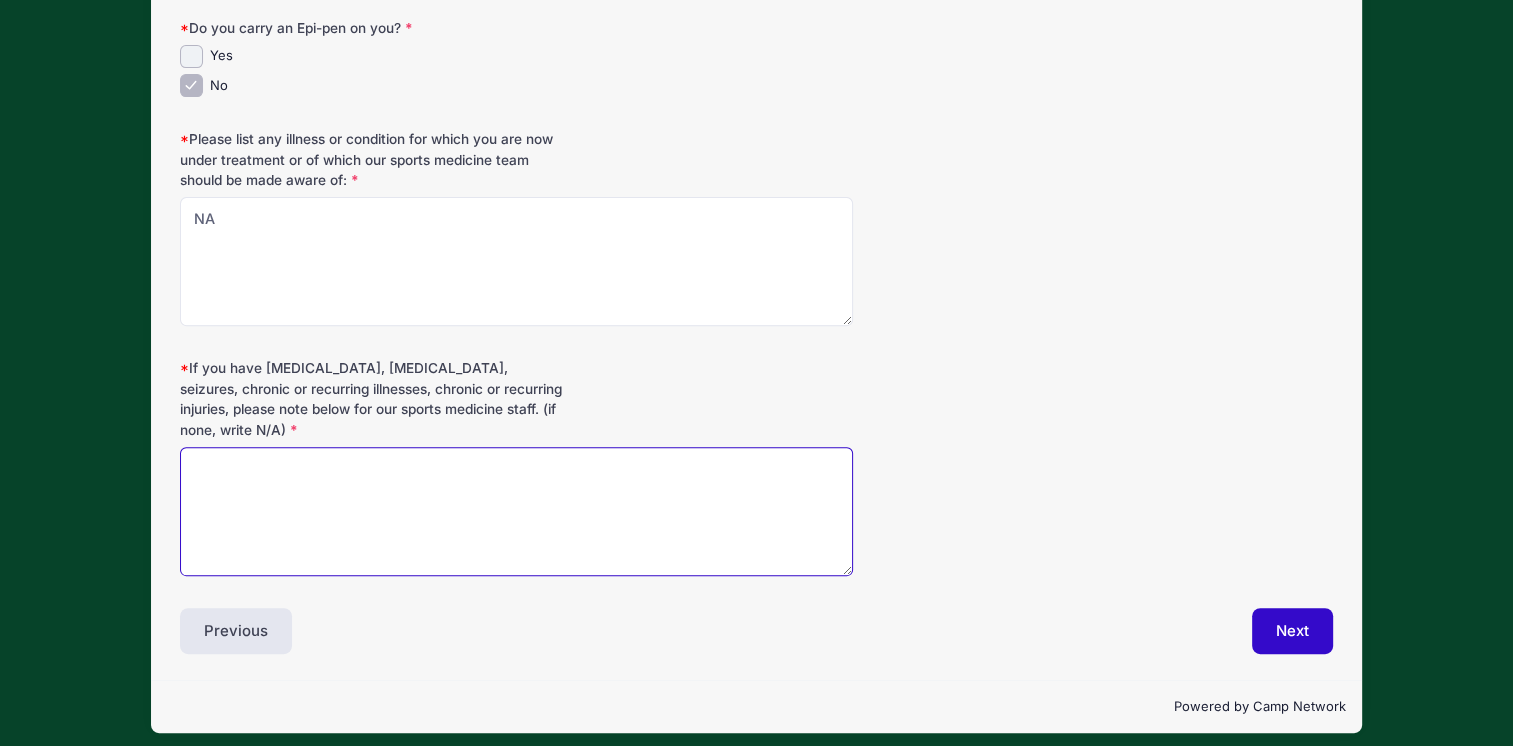 click on "If you have diabetes, asthma, seizures, chronic or recurring illnesses, chronic or recurring injuries, please note below for our sports medicine staff. (if none, write N/A)" at bounding box center (516, 511) 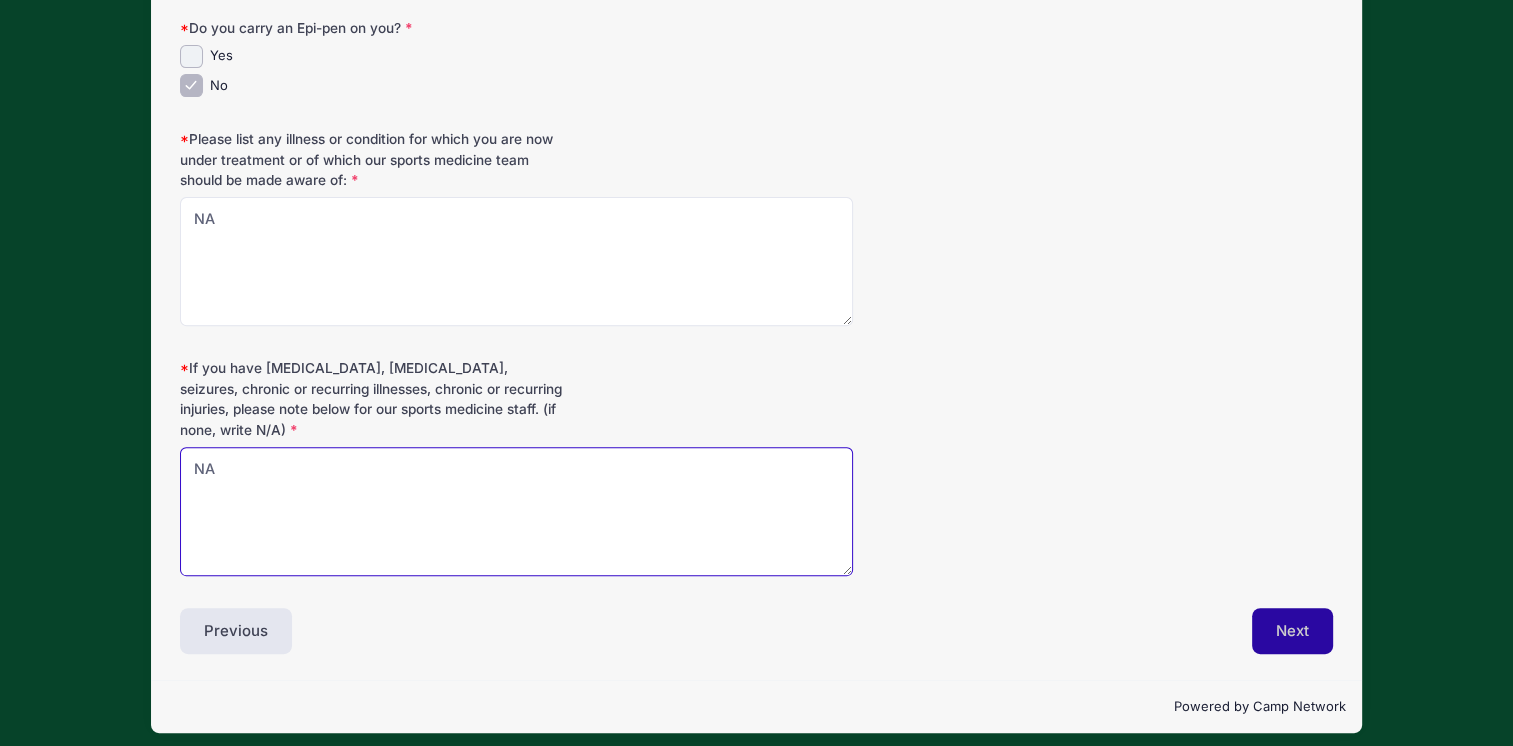 type on "NA" 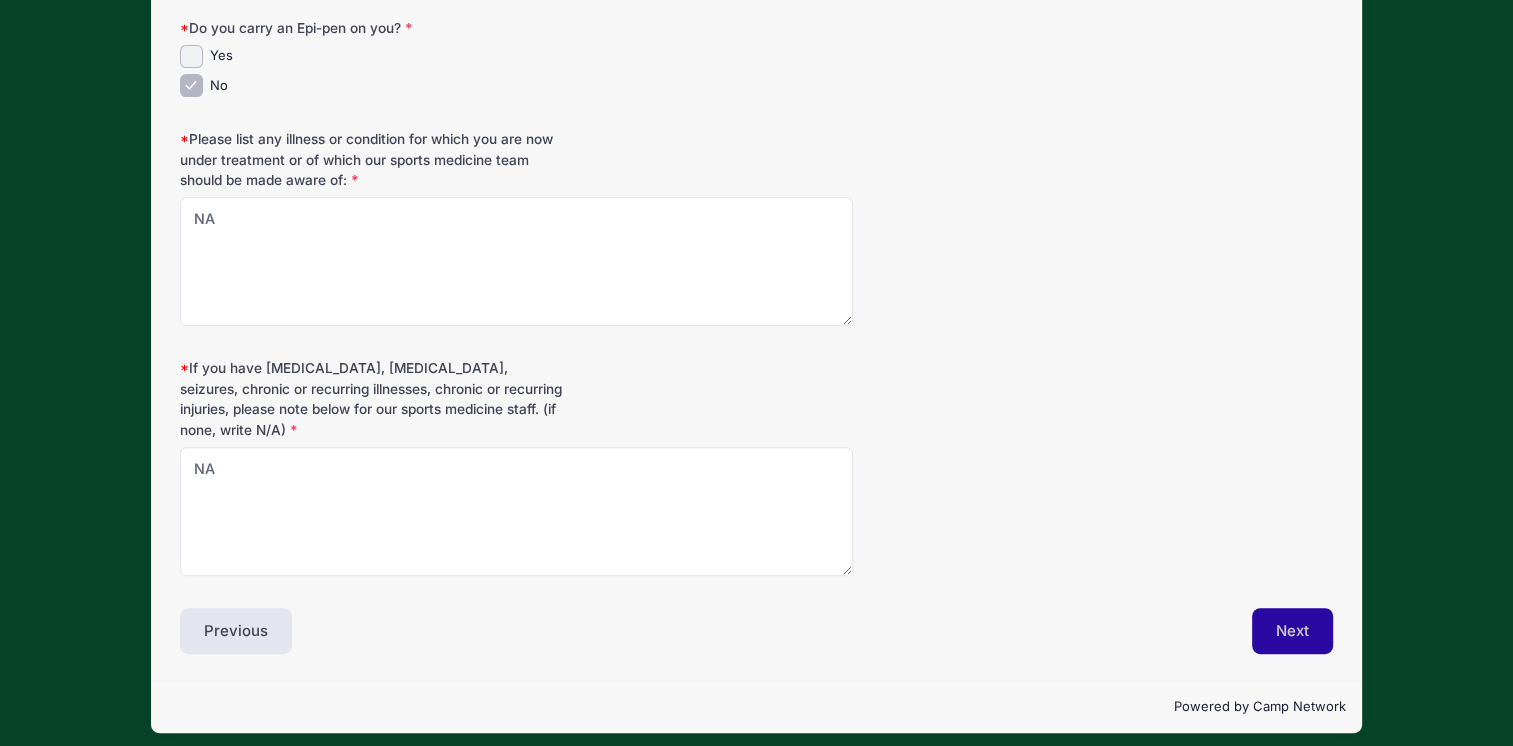 click on "Next" at bounding box center [1292, 631] 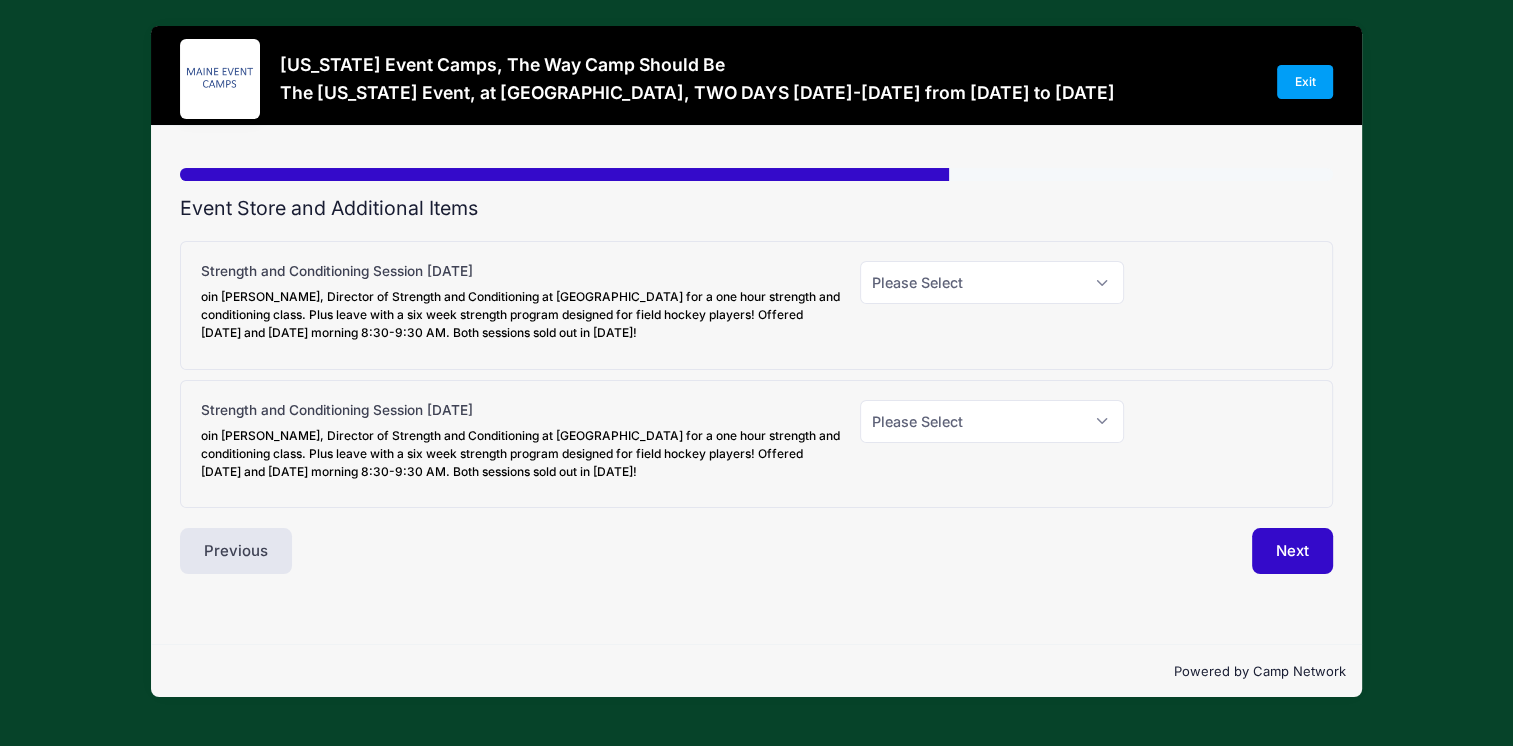 scroll, scrollTop: 0, scrollLeft: 0, axis: both 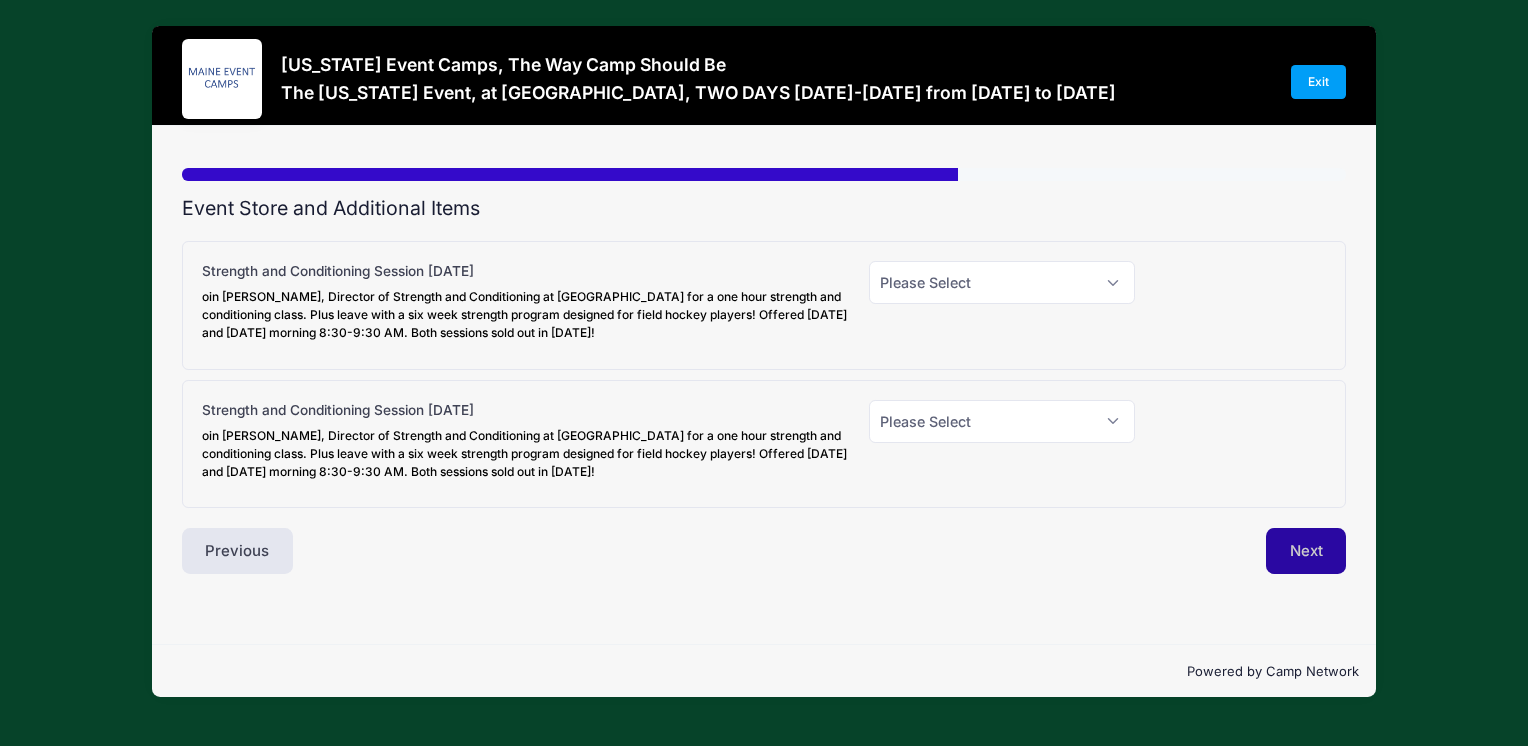 click on "Next" at bounding box center [1306, 551] 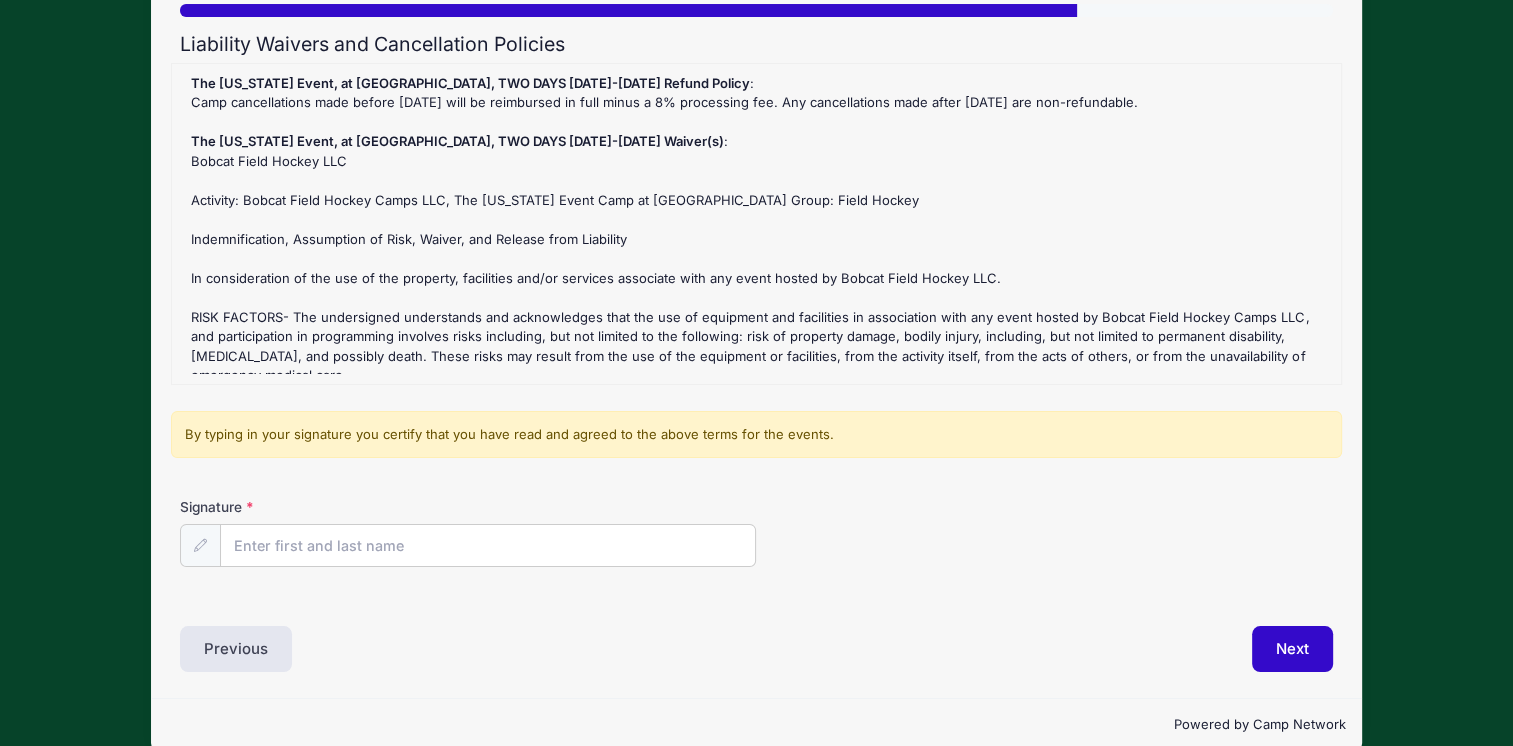scroll, scrollTop: 192, scrollLeft: 0, axis: vertical 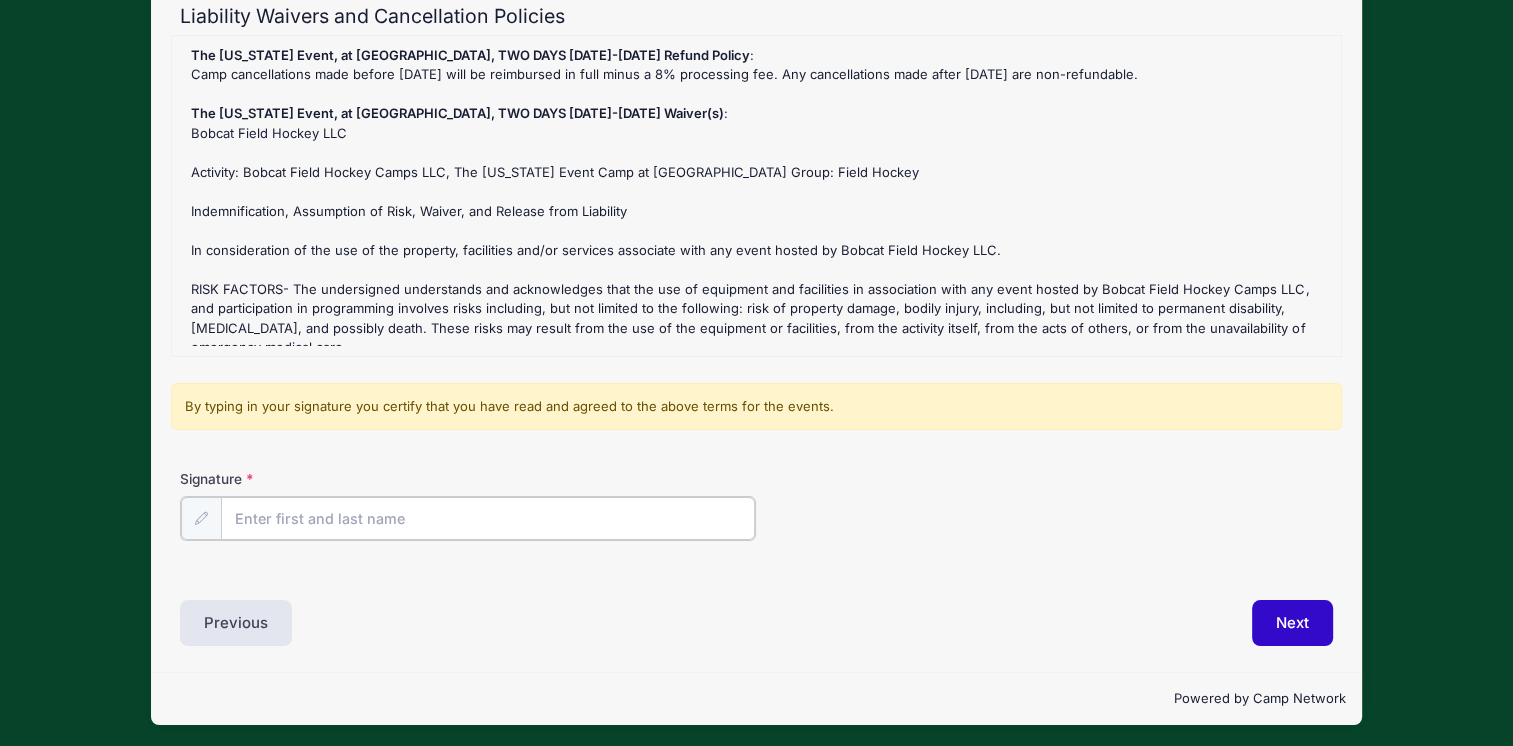 click on "Signature" at bounding box center [488, 518] 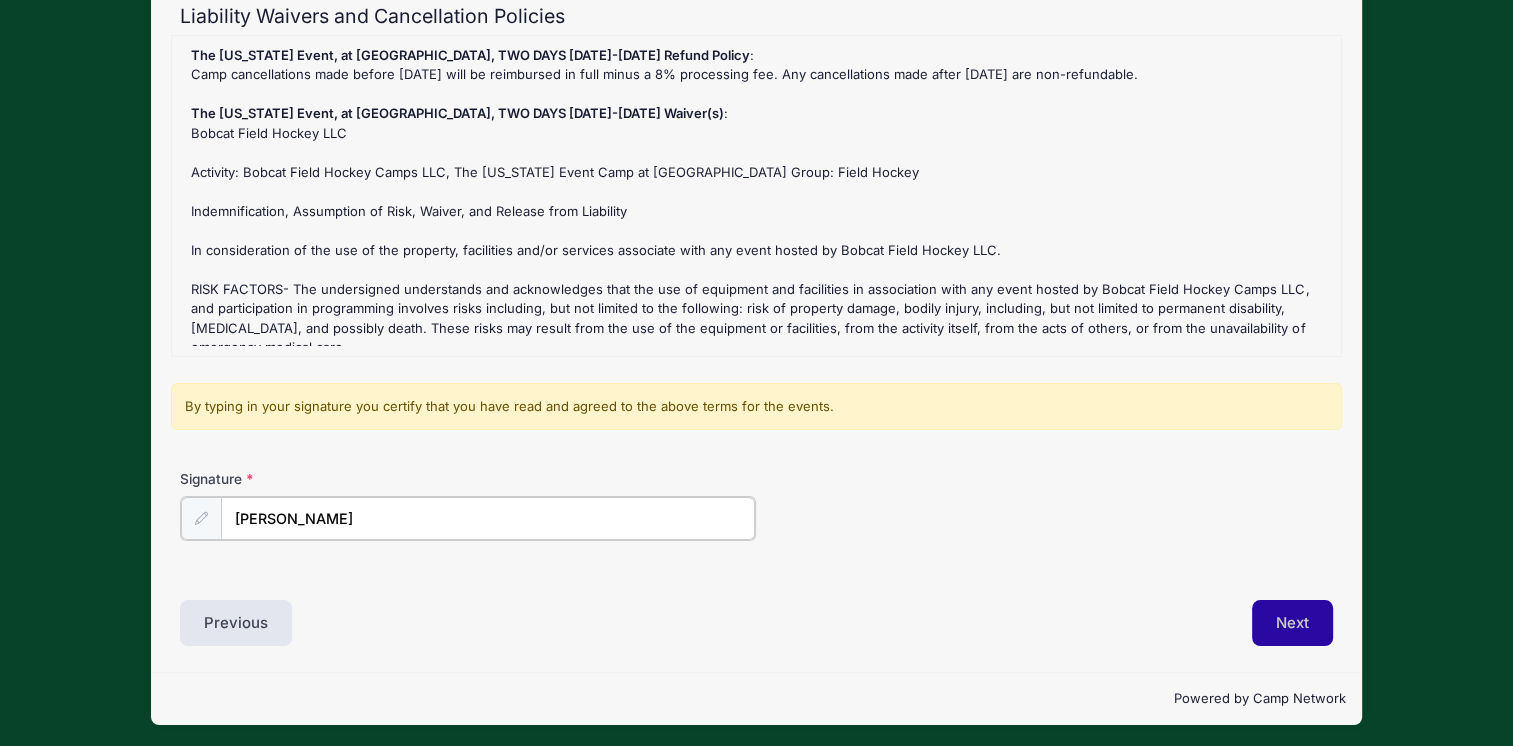 type on "Carmela Wiles" 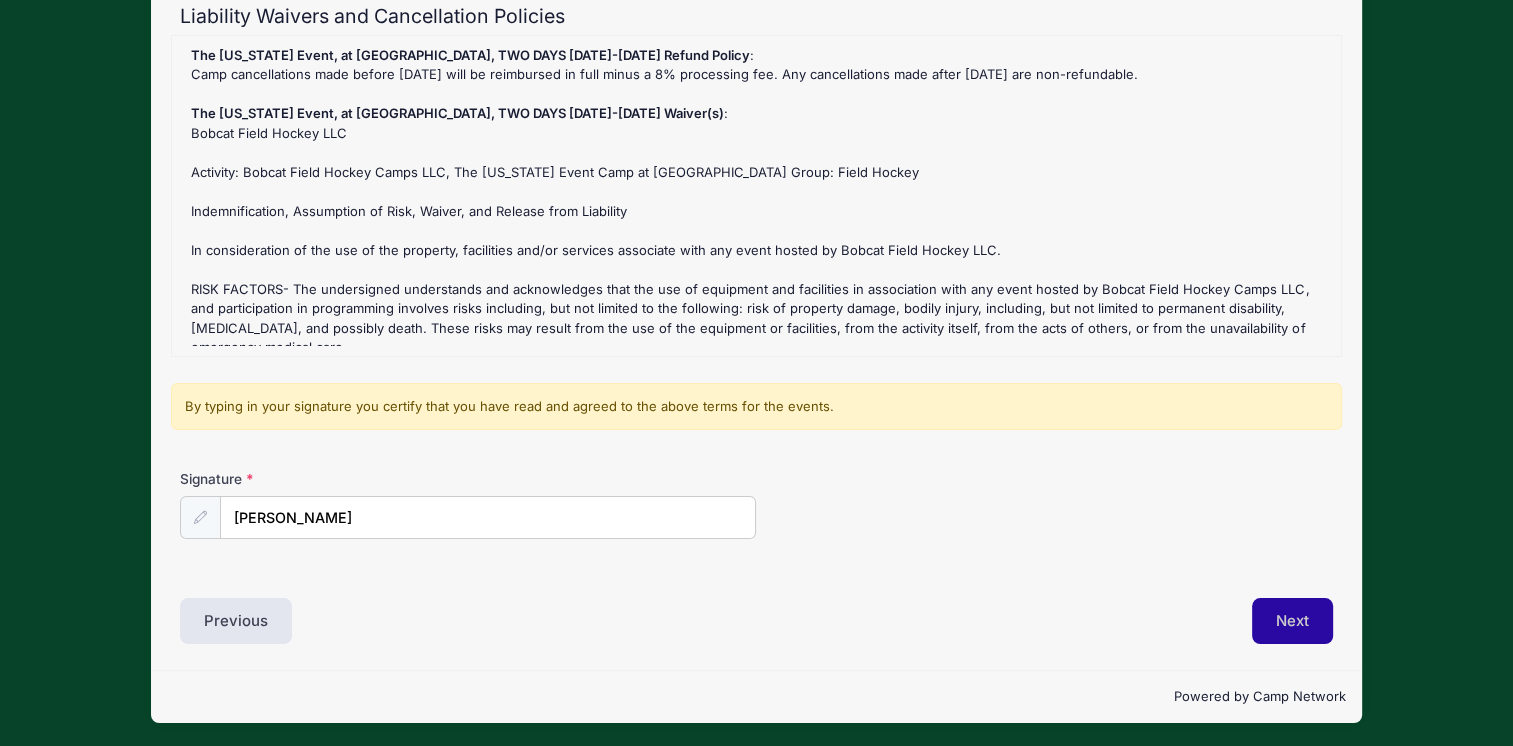 click on "Next" at bounding box center [1292, 621] 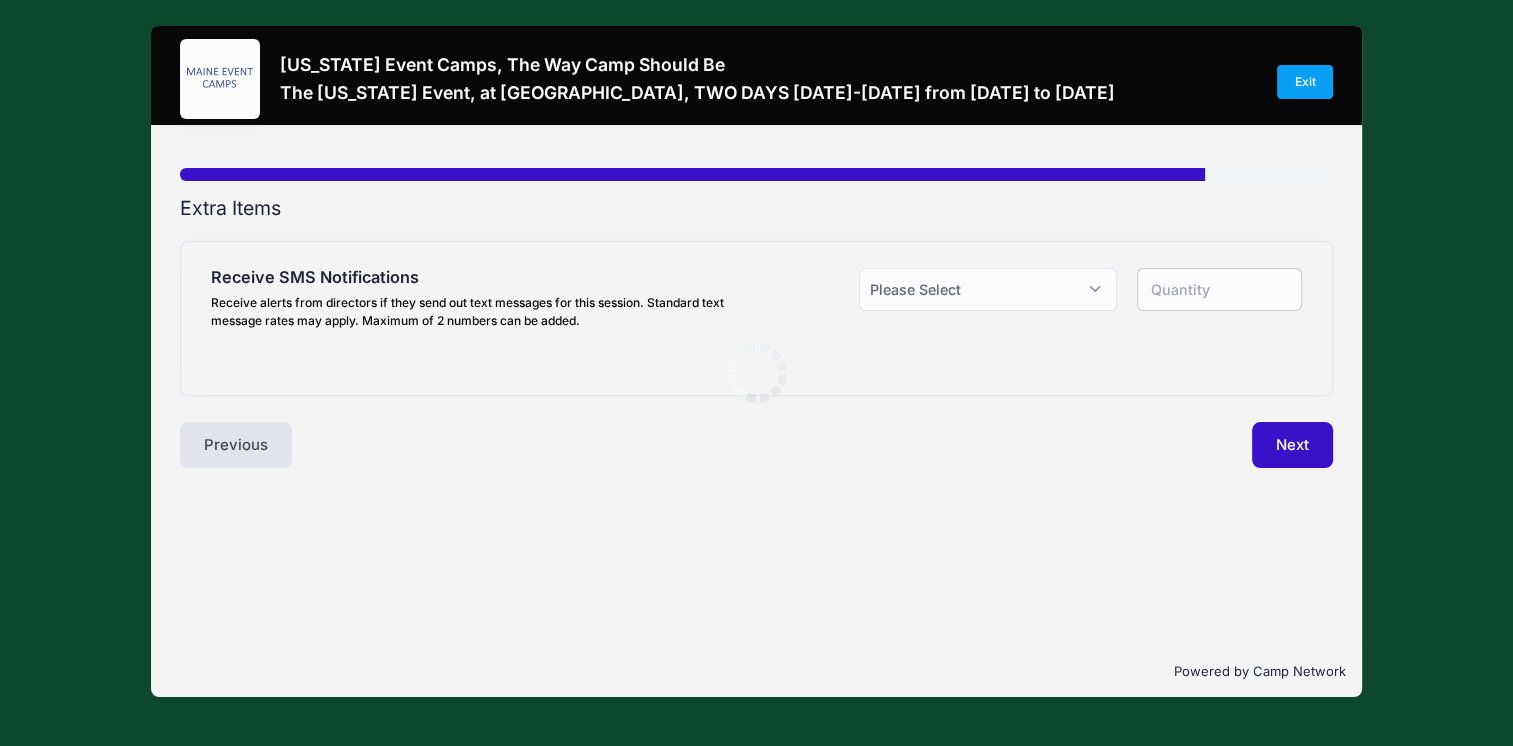 scroll, scrollTop: 0, scrollLeft: 0, axis: both 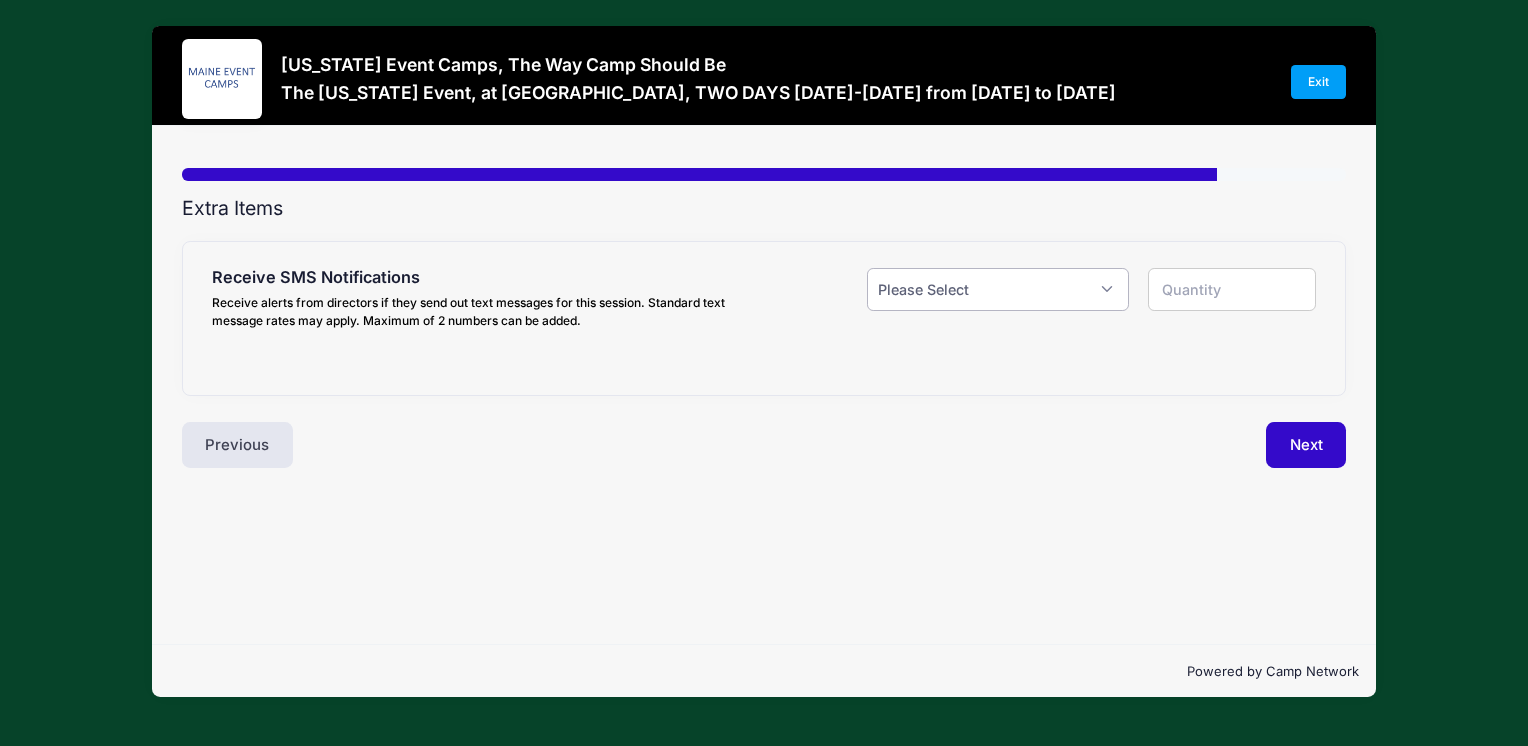 click on "Please Select Yes ($0.00)
No" at bounding box center (997, 289) 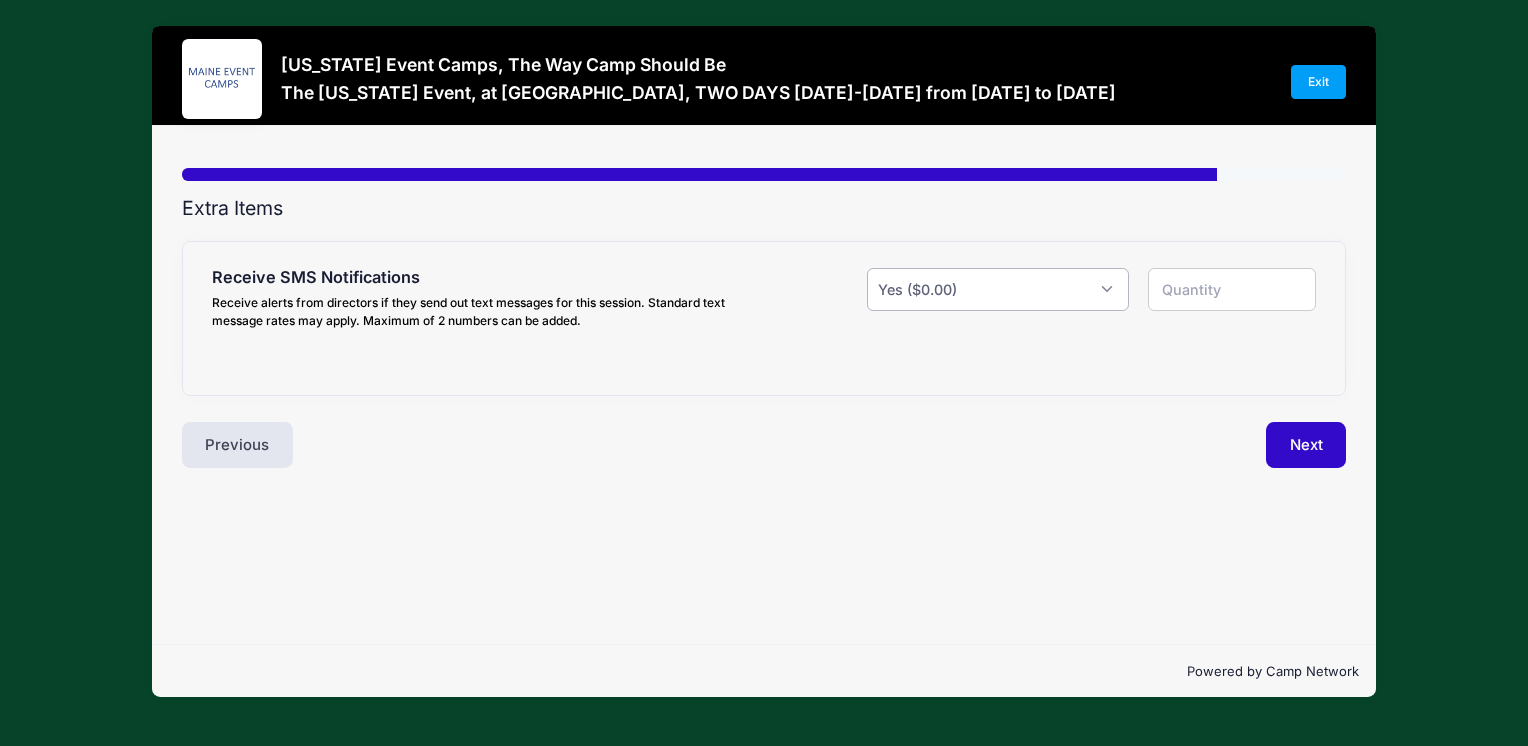click on "Please Select Yes ($0.00)
No" at bounding box center [997, 289] 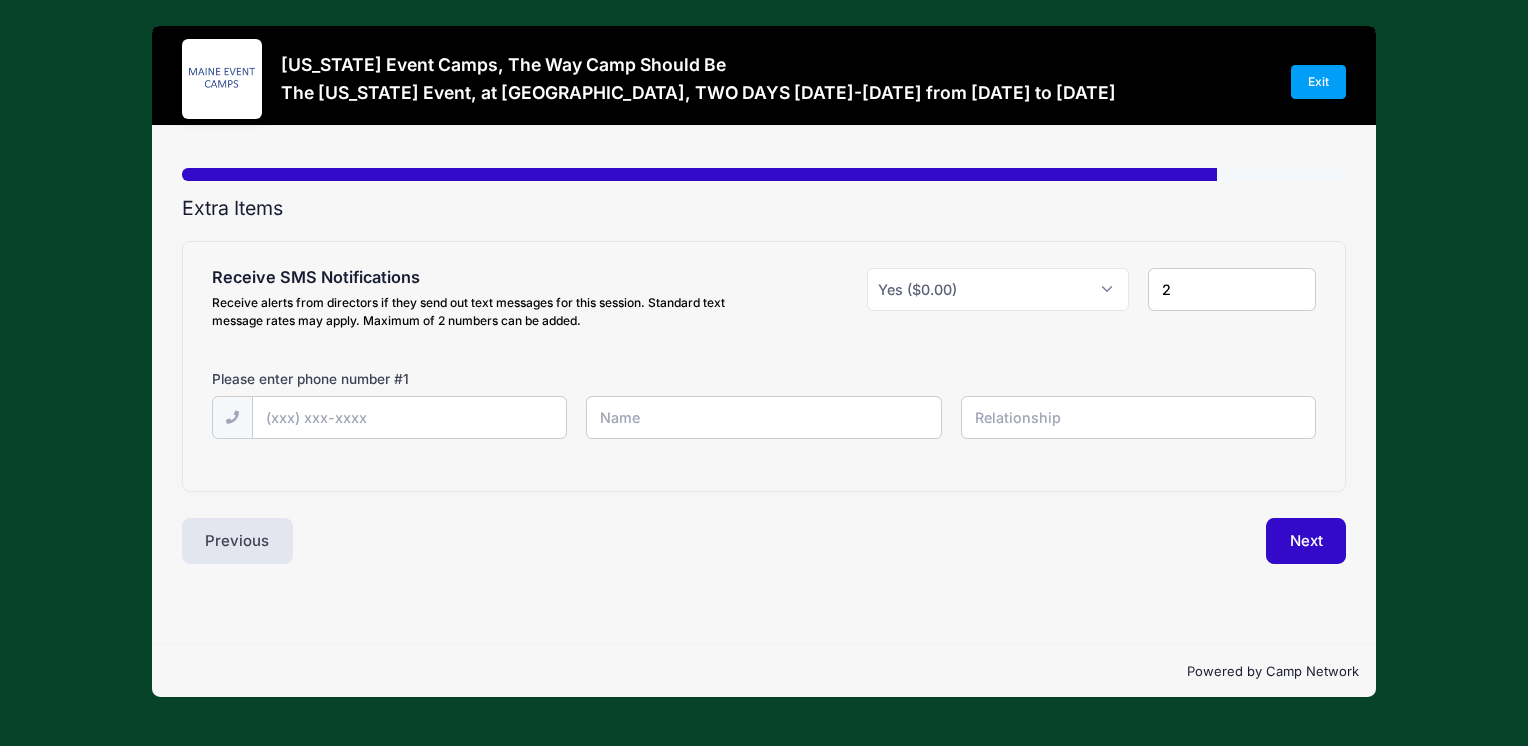 type on "2" 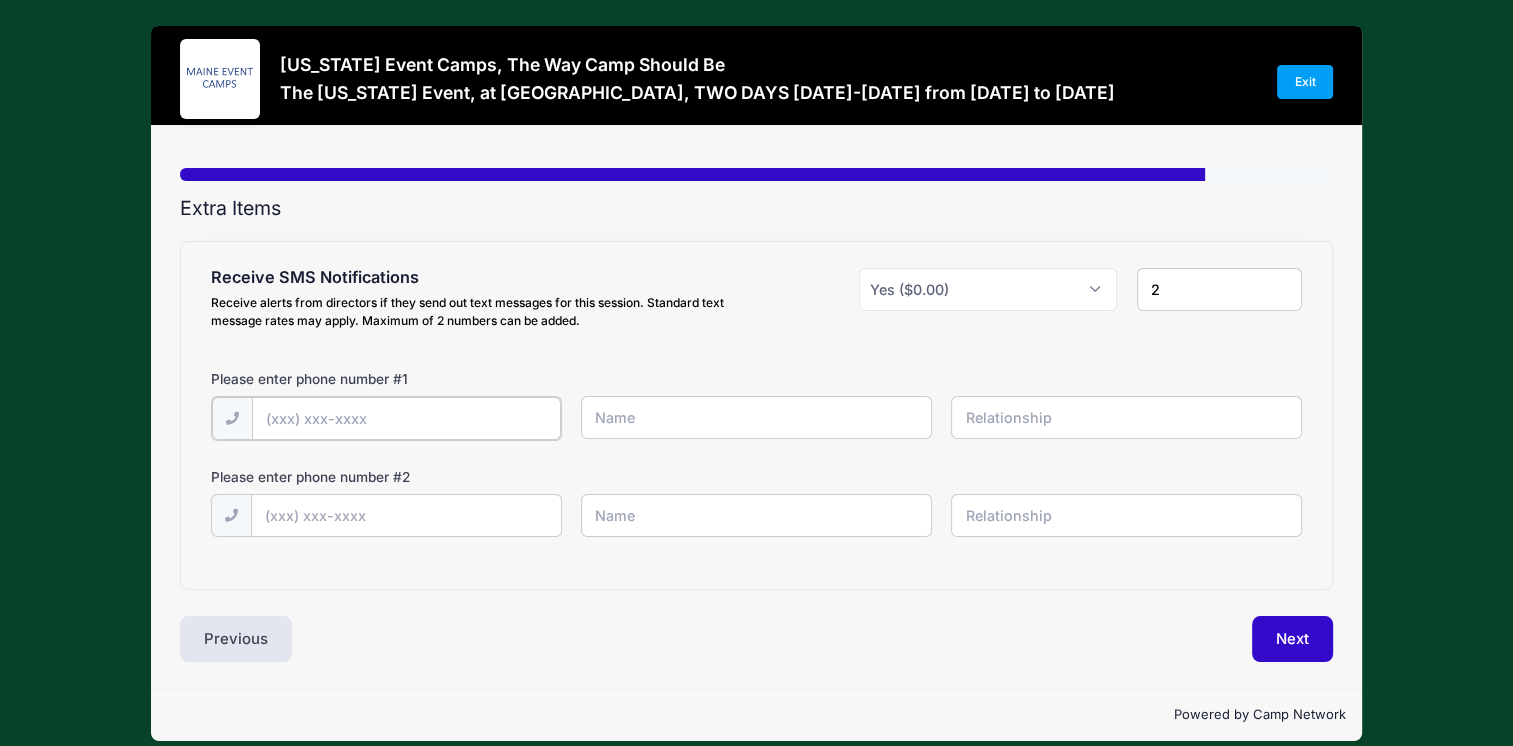 click at bounding box center [0, 0] 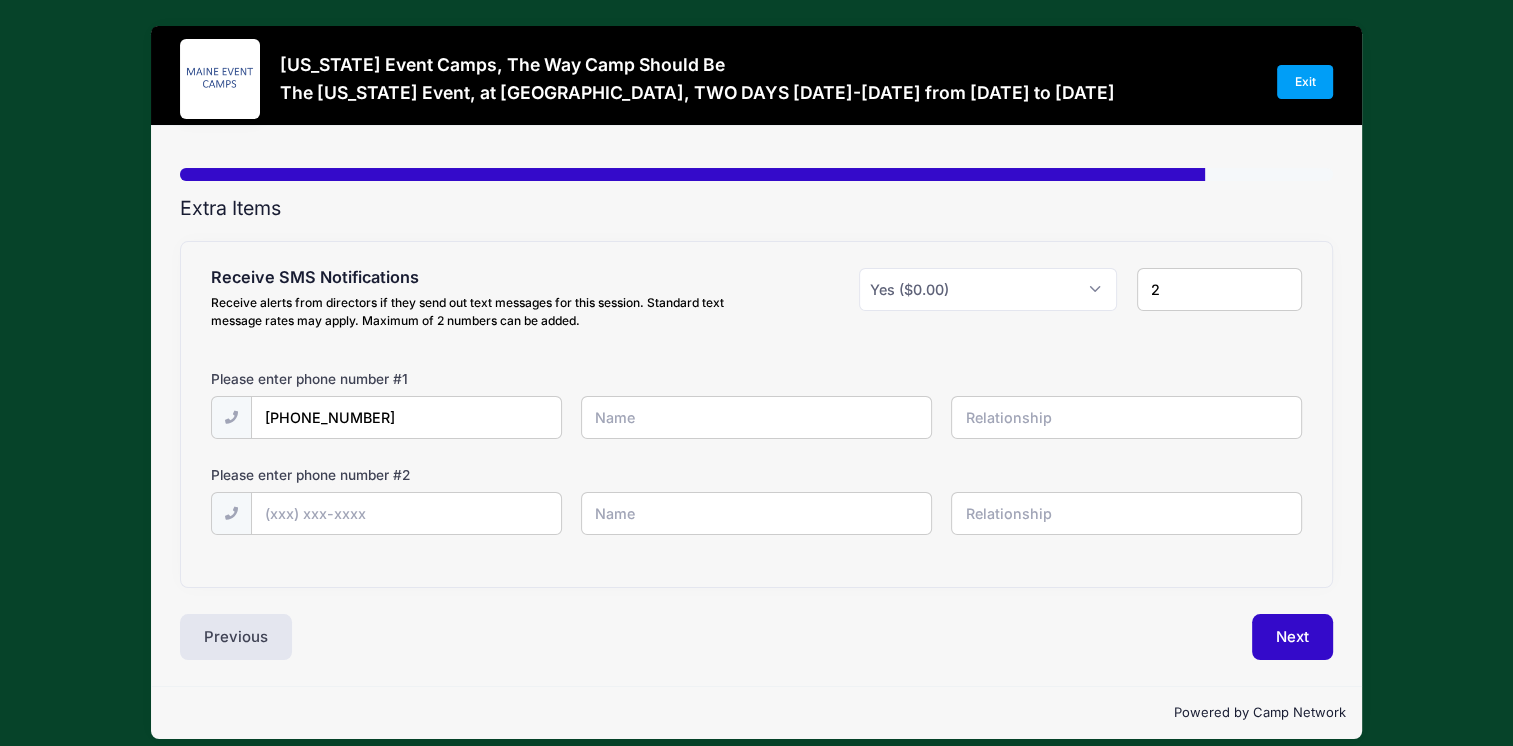 click at bounding box center [0, 0] 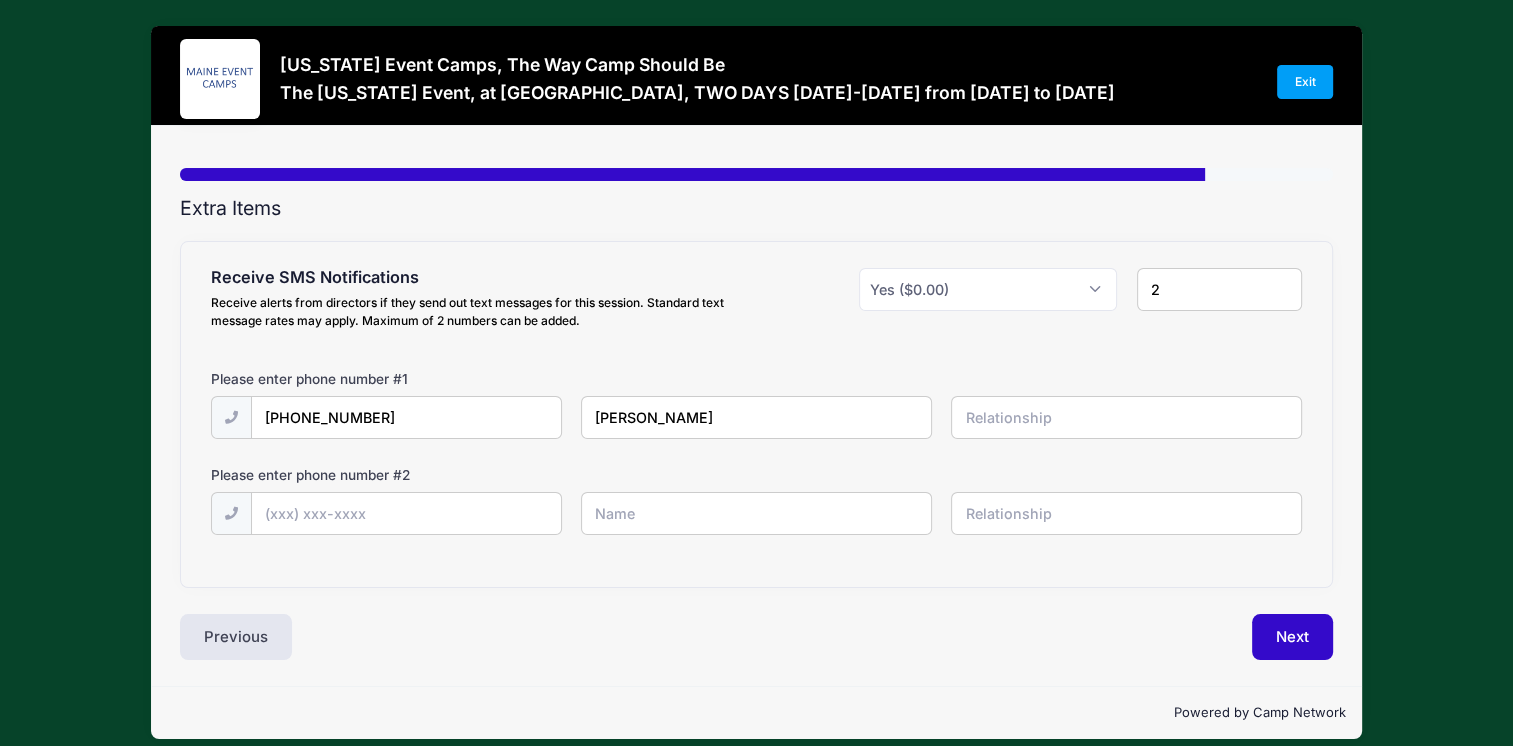 click at bounding box center (0, 0) 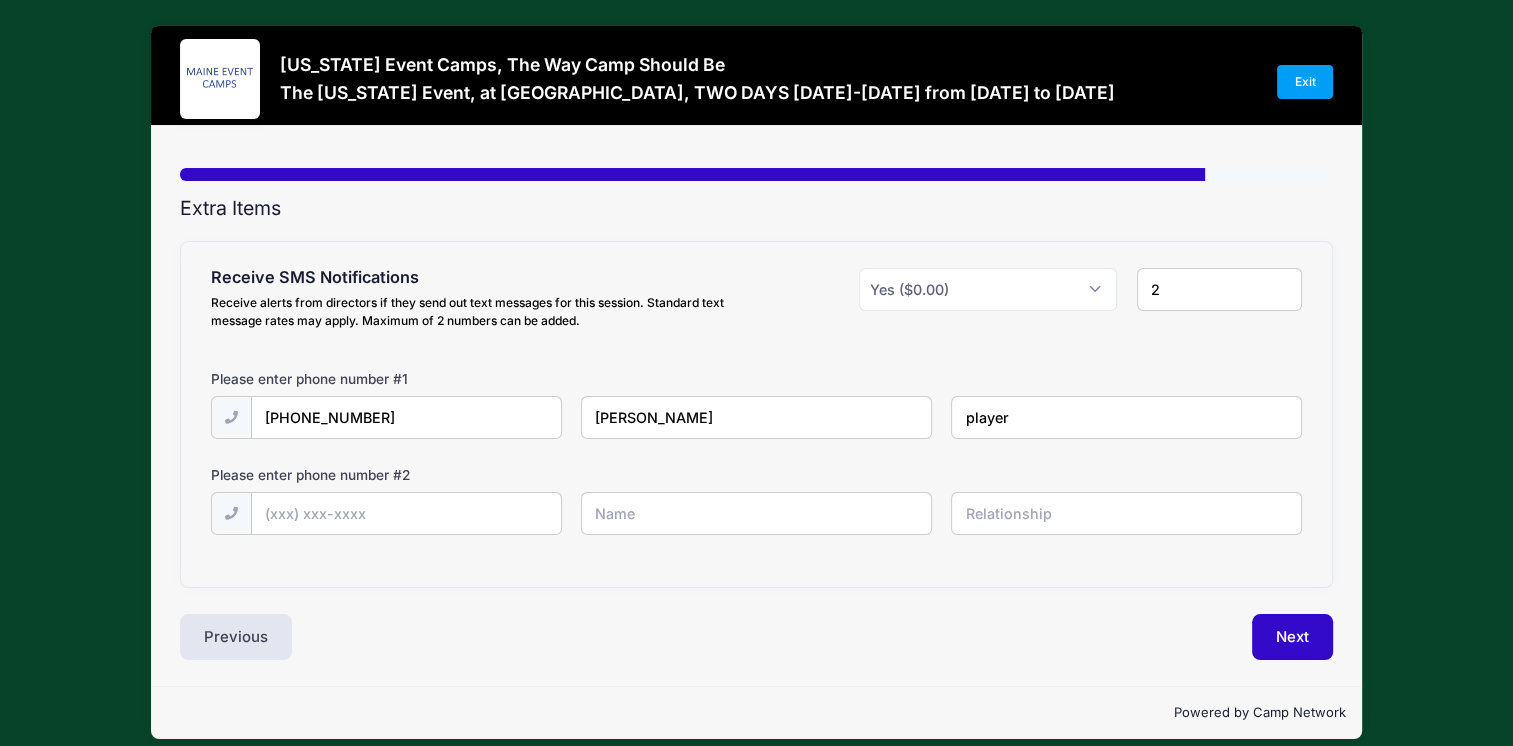 type on "player" 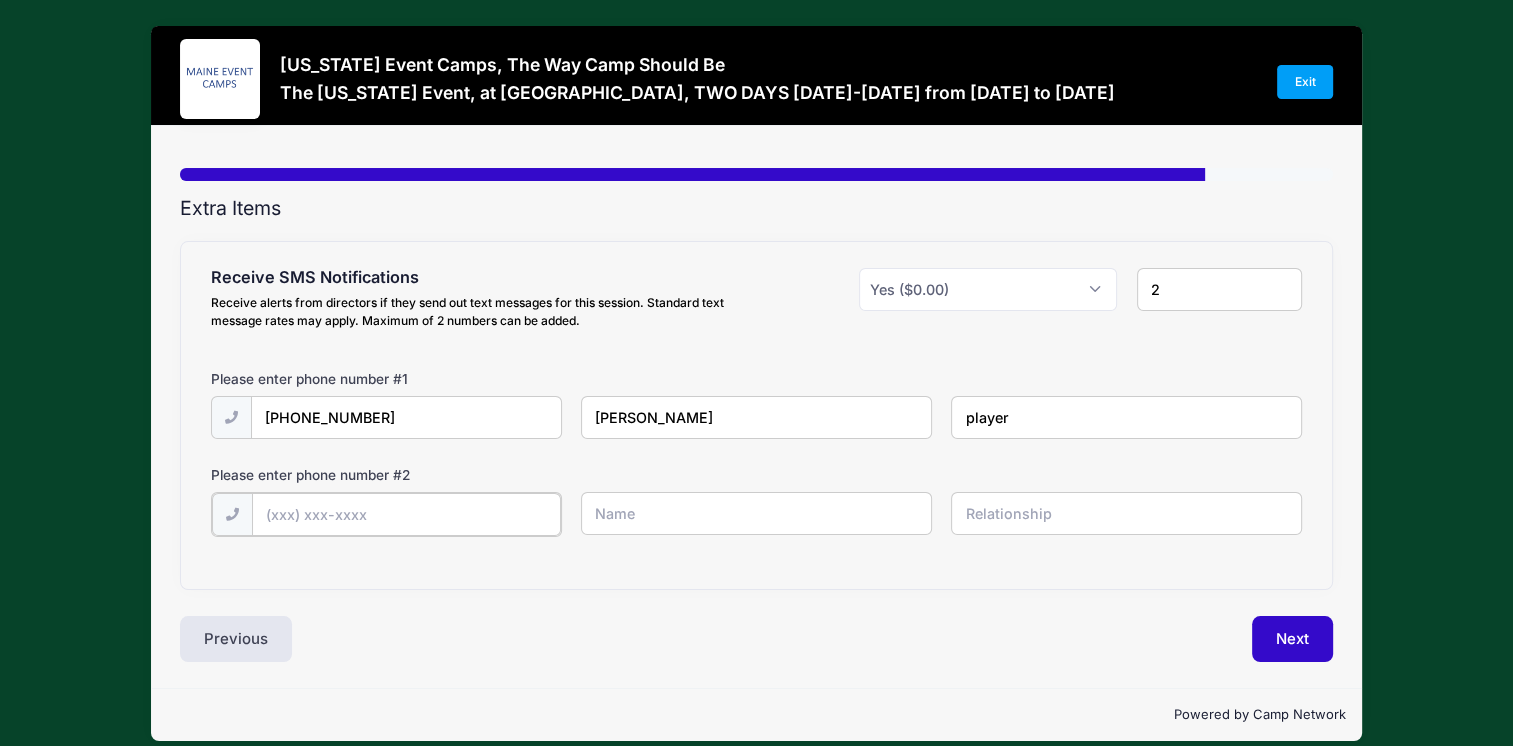 click at bounding box center (0, 0) 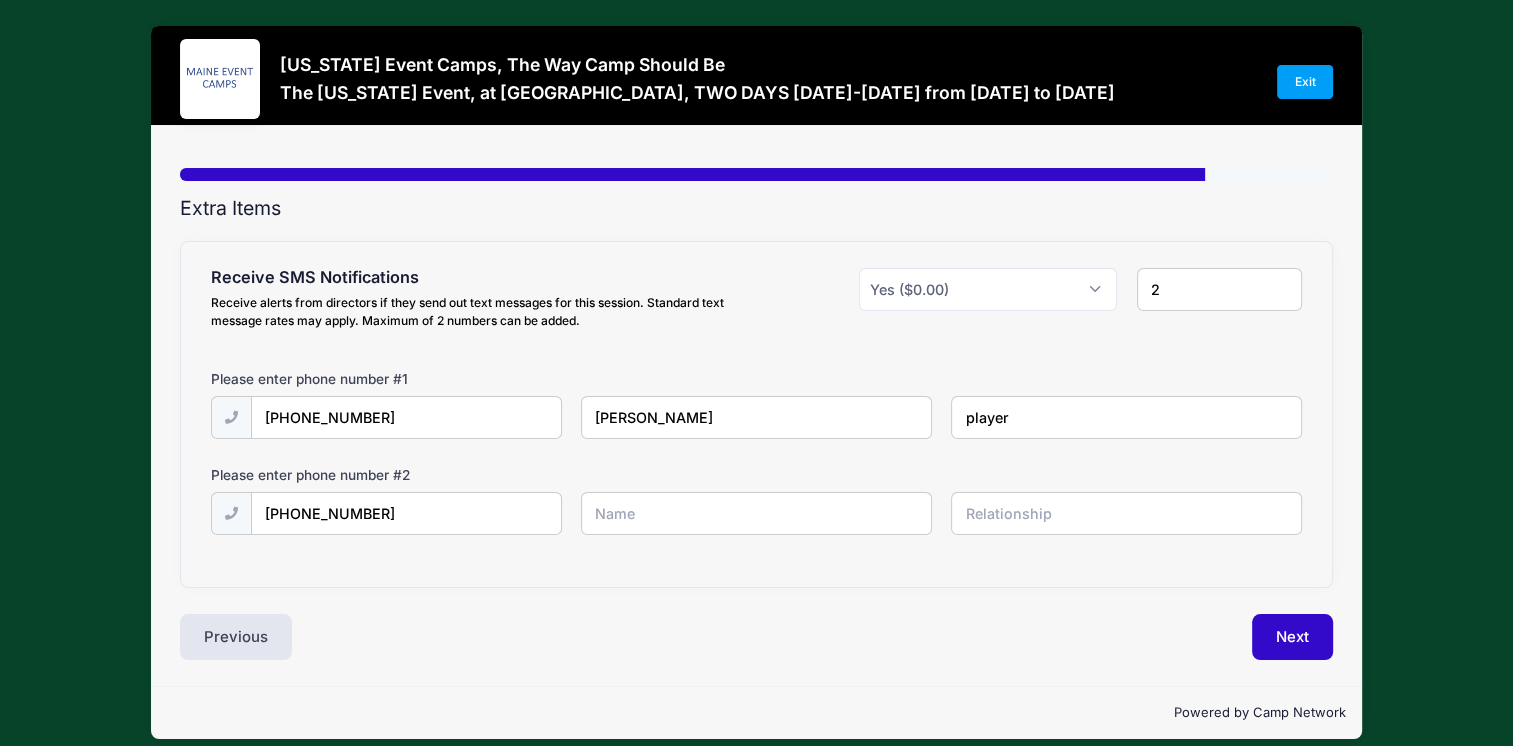 click at bounding box center (0, 0) 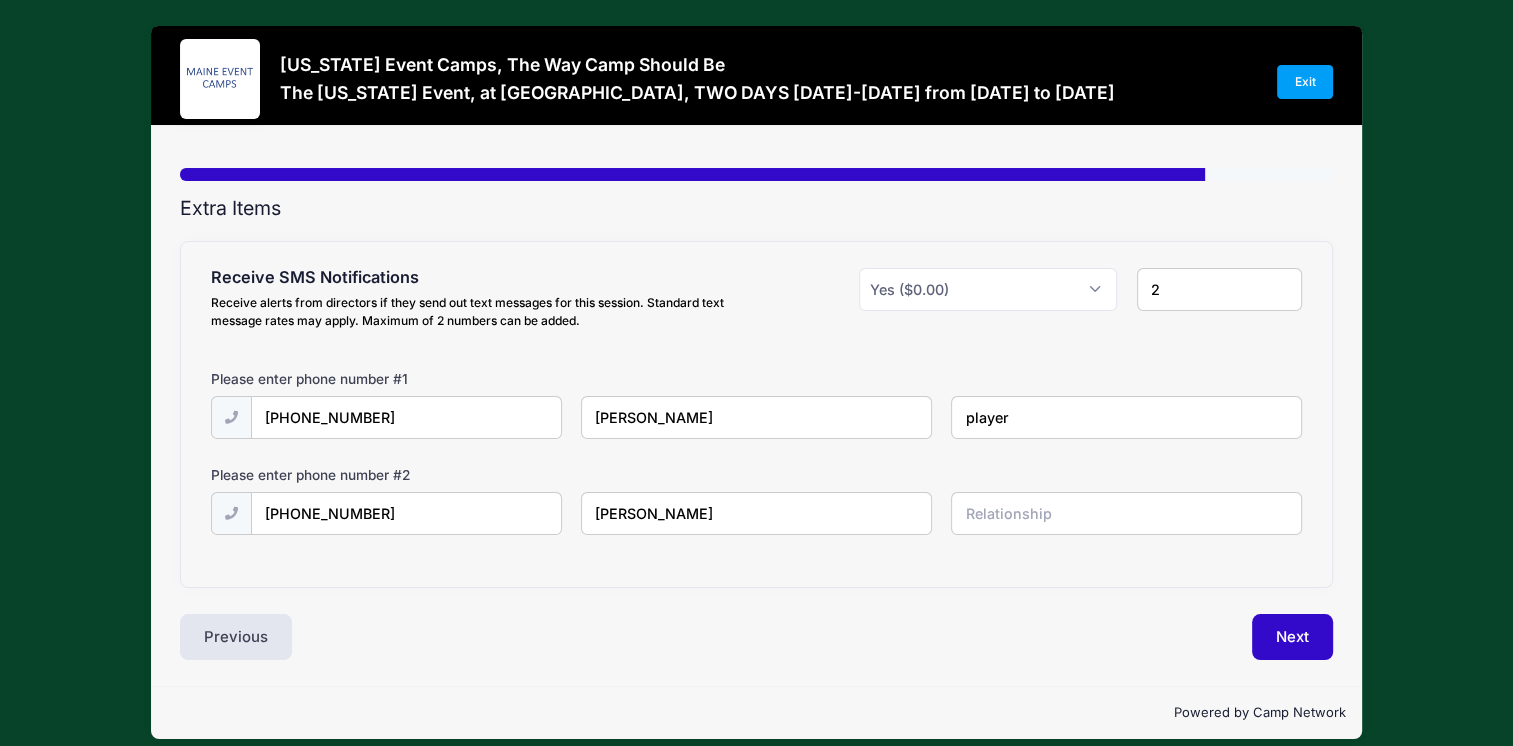 type on "Mom" 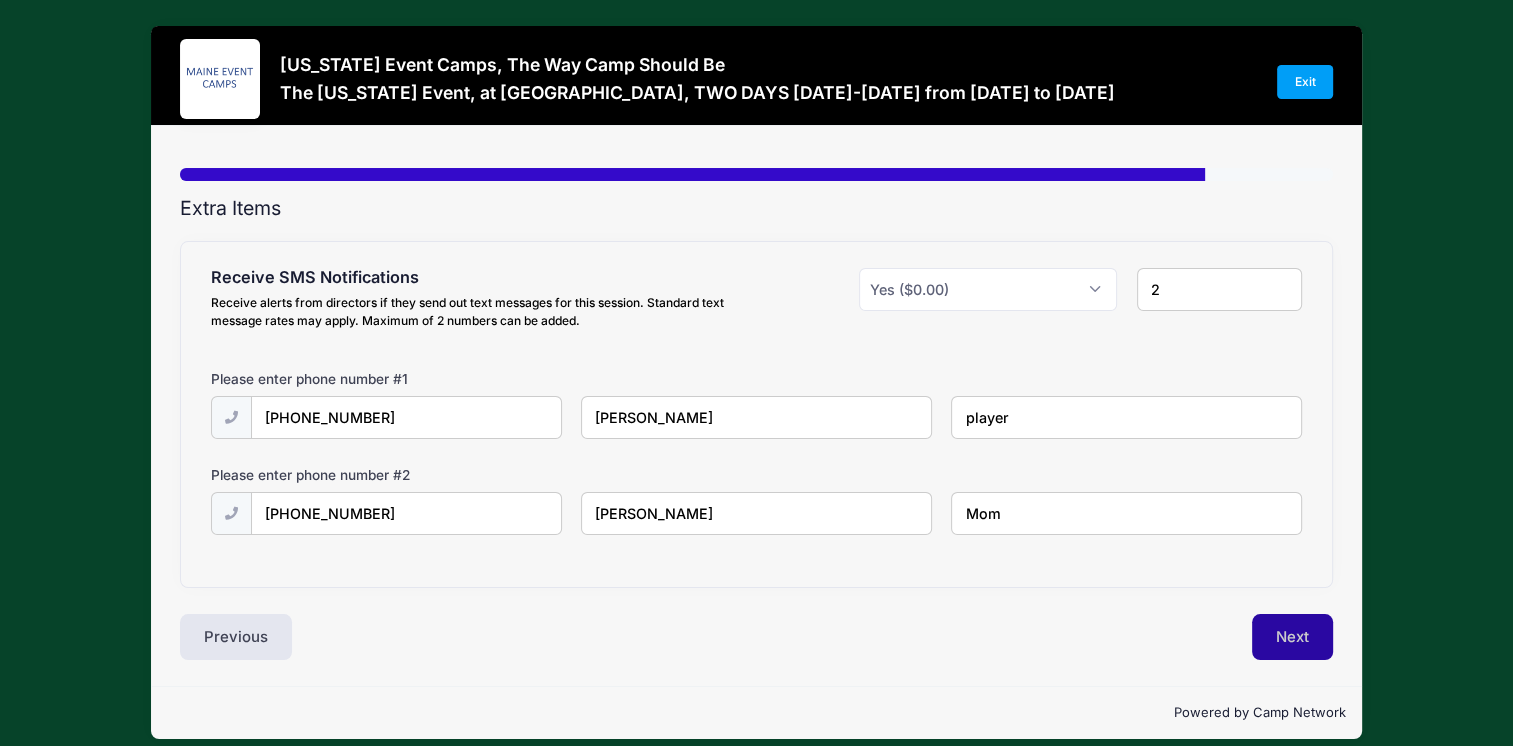 click on "Next" at bounding box center (1292, 637) 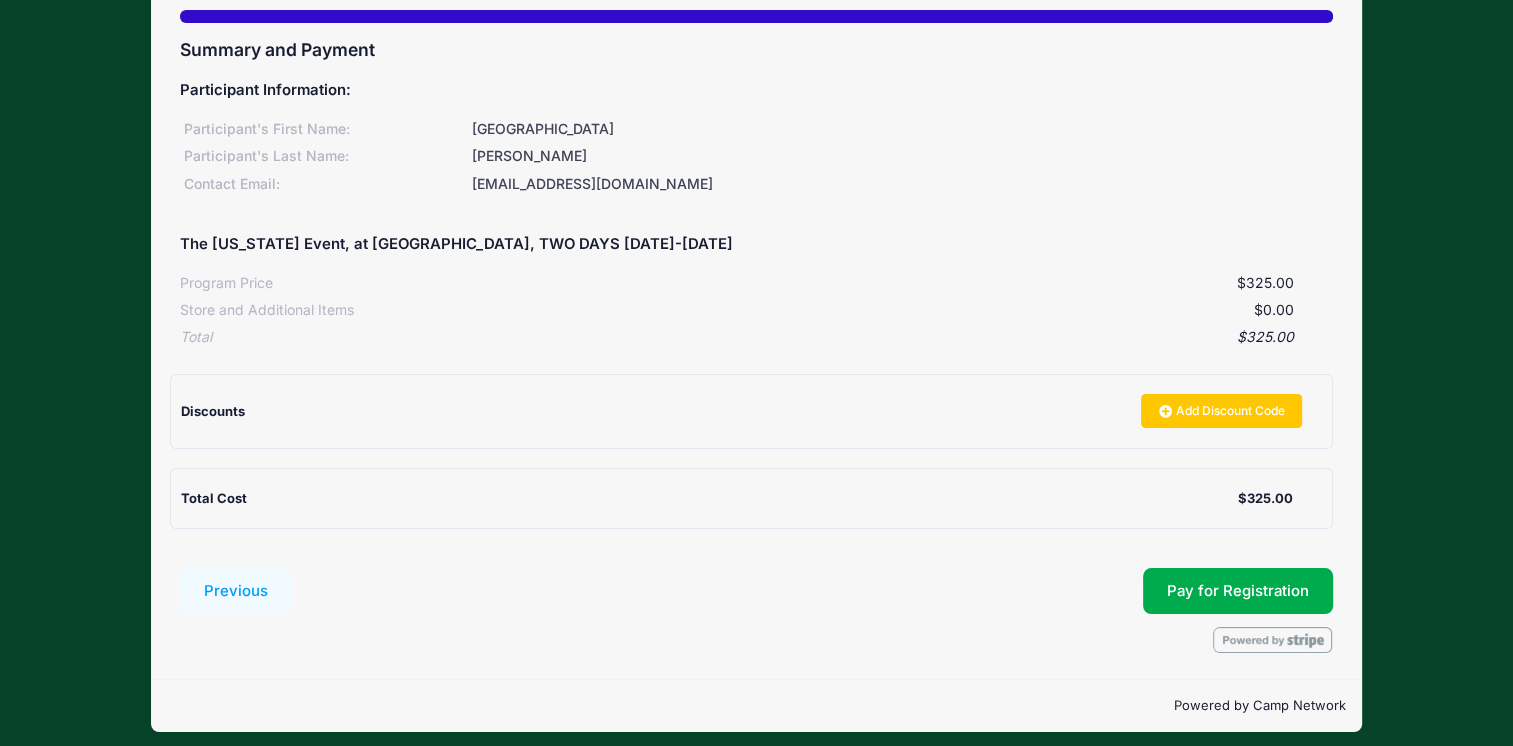 scroll, scrollTop: 168, scrollLeft: 0, axis: vertical 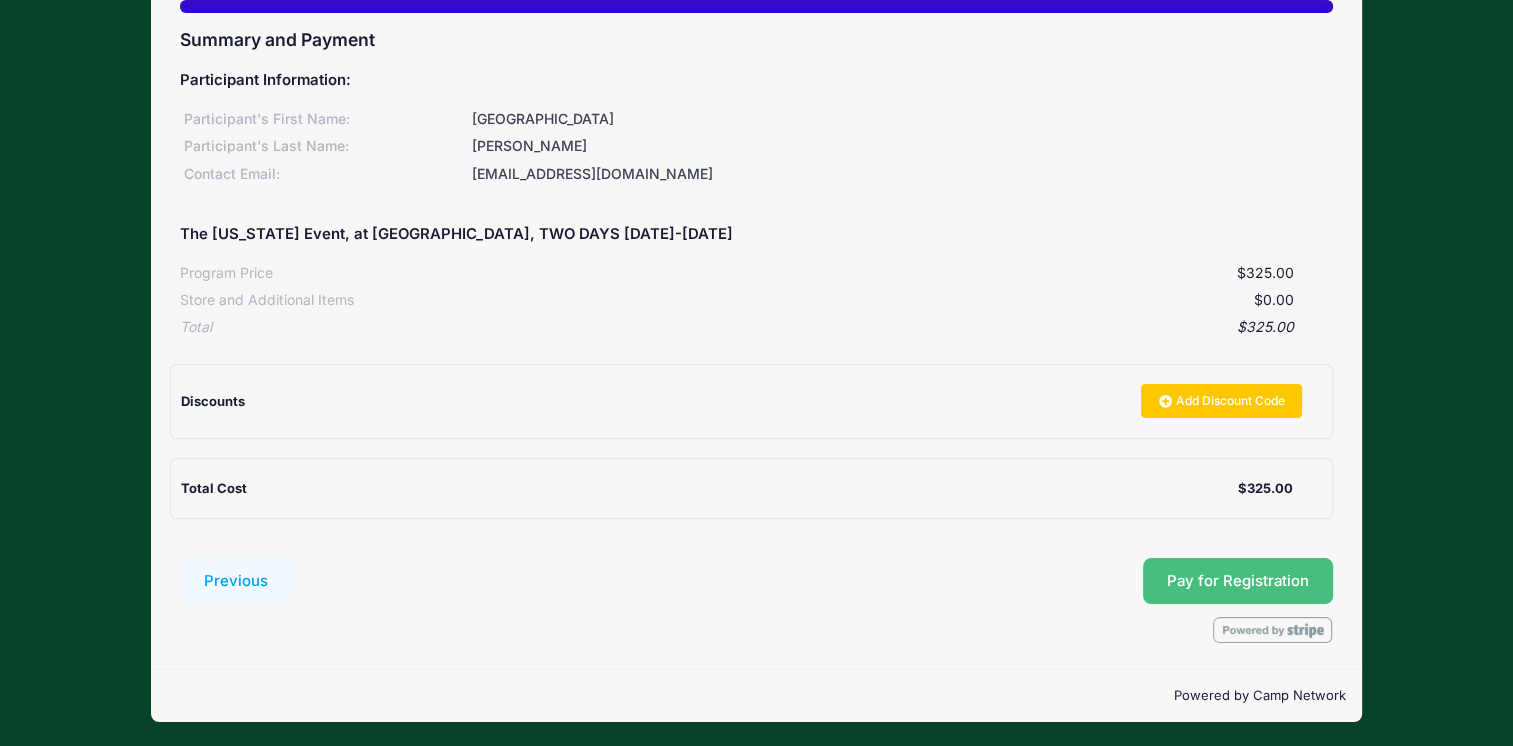 click on "Pay for Registration" at bounding box center (1238, 581) 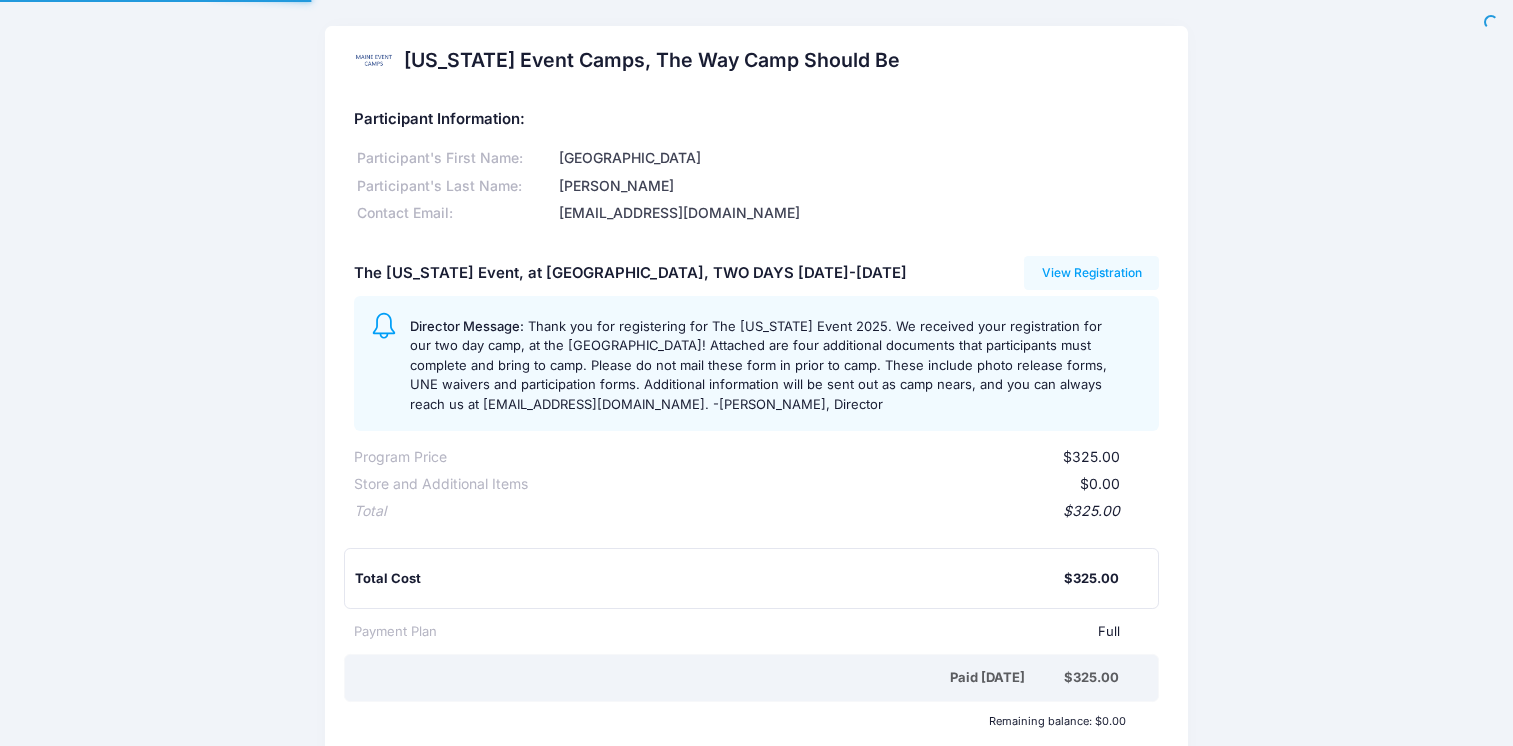 scroll, scrollTop: 0, scrollLeft: 0, axis: both 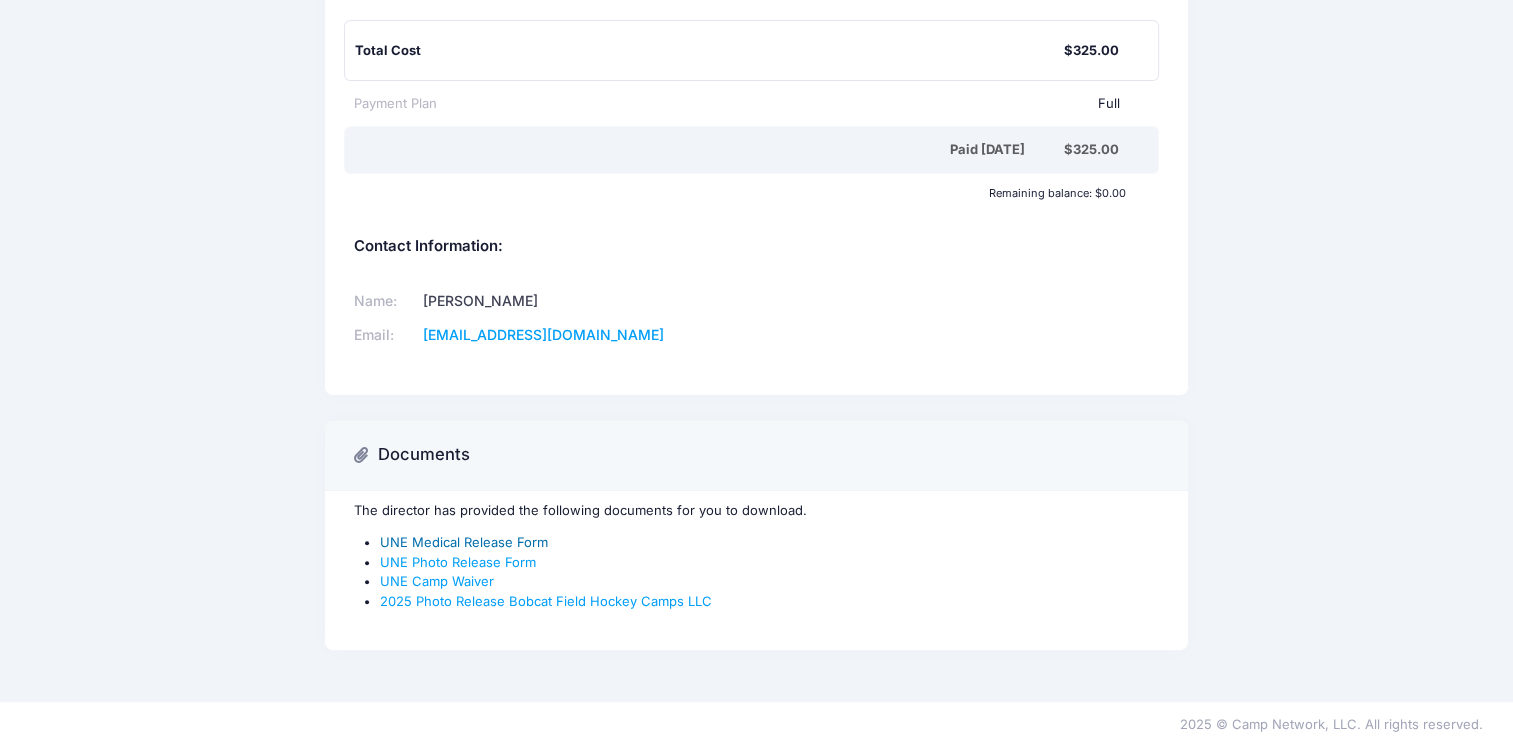 click on "UNE Medical Release Form" at bounding box center (464, 542) 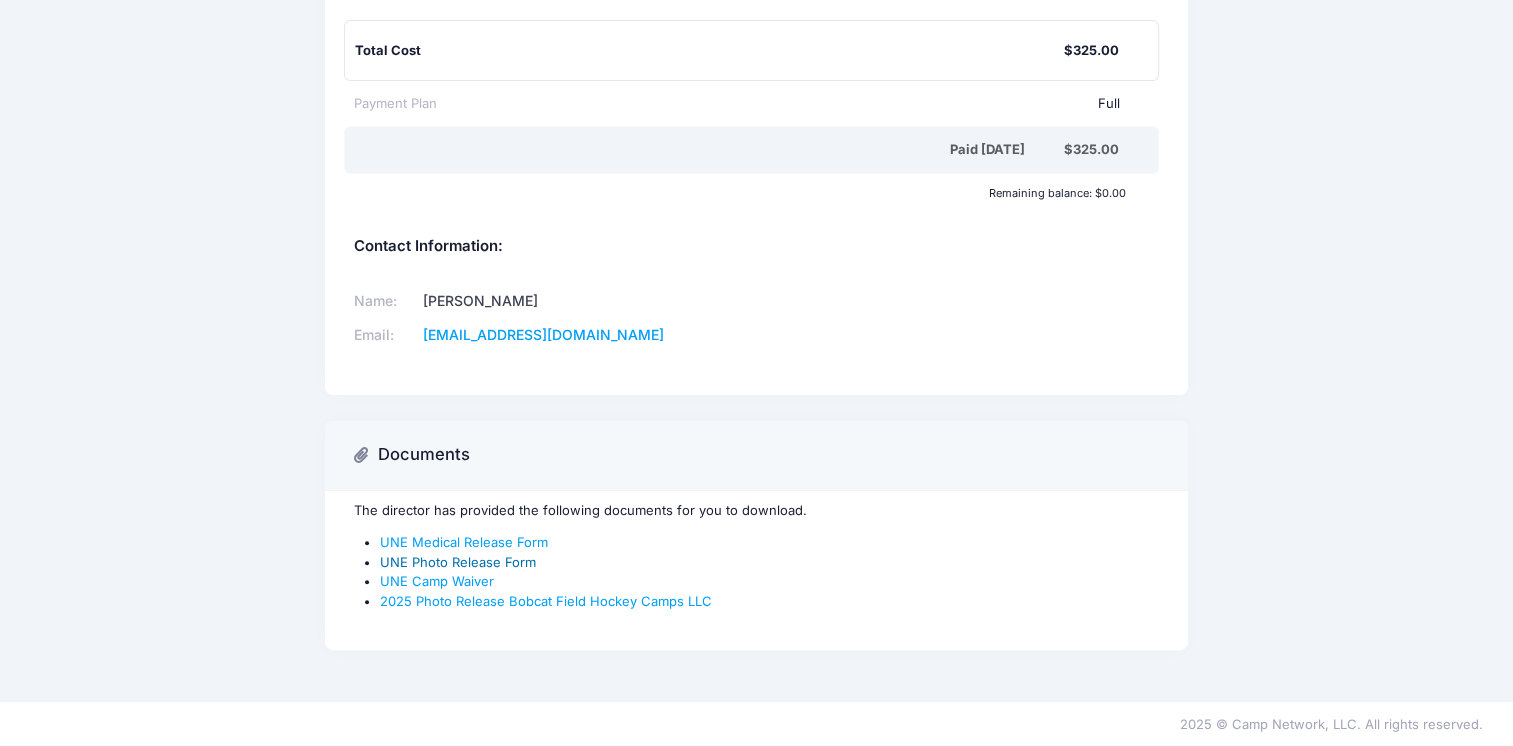 click on "UNE Photo Release Form" at bounding box center [458, 562] 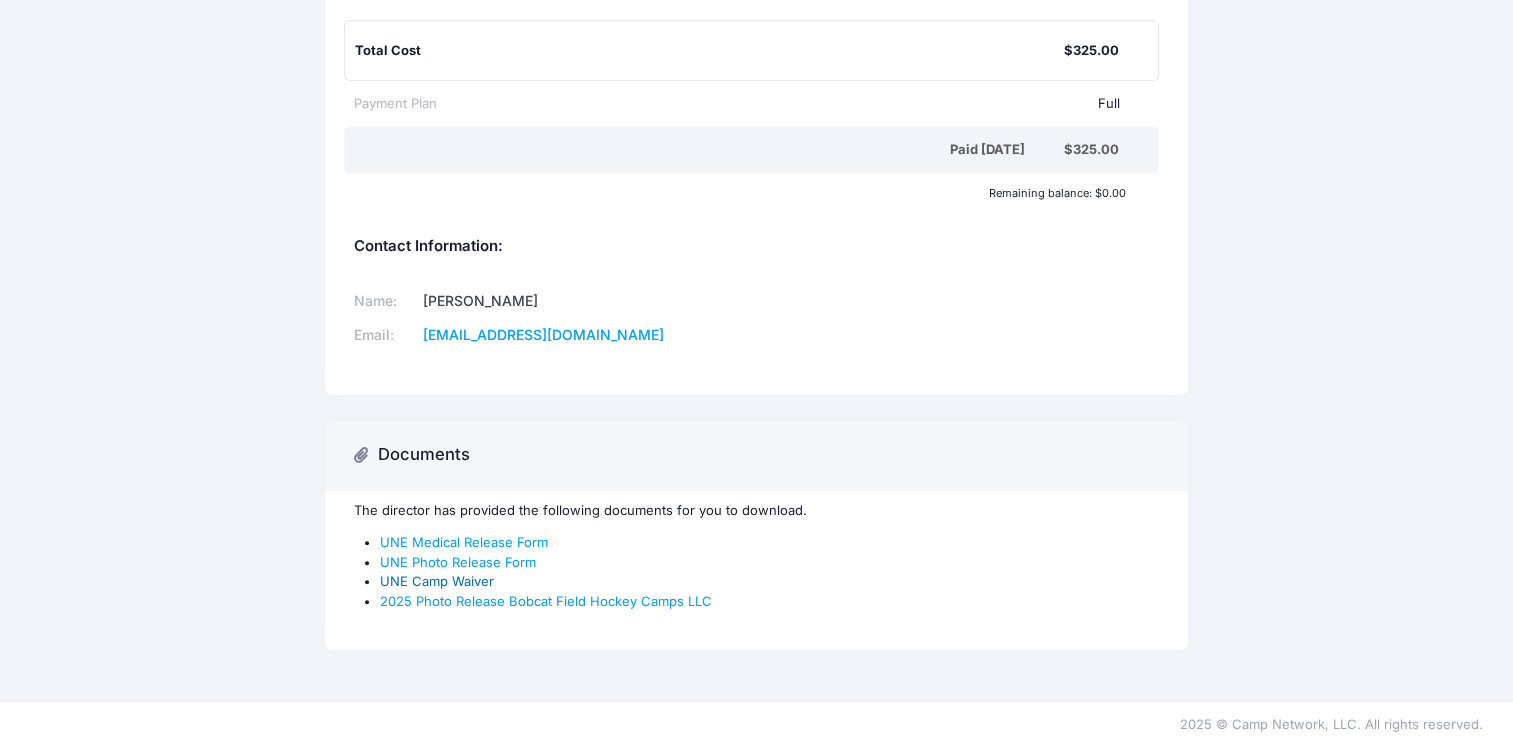 click on "UNE Camp Waiver" at bounding box center (437, 581) 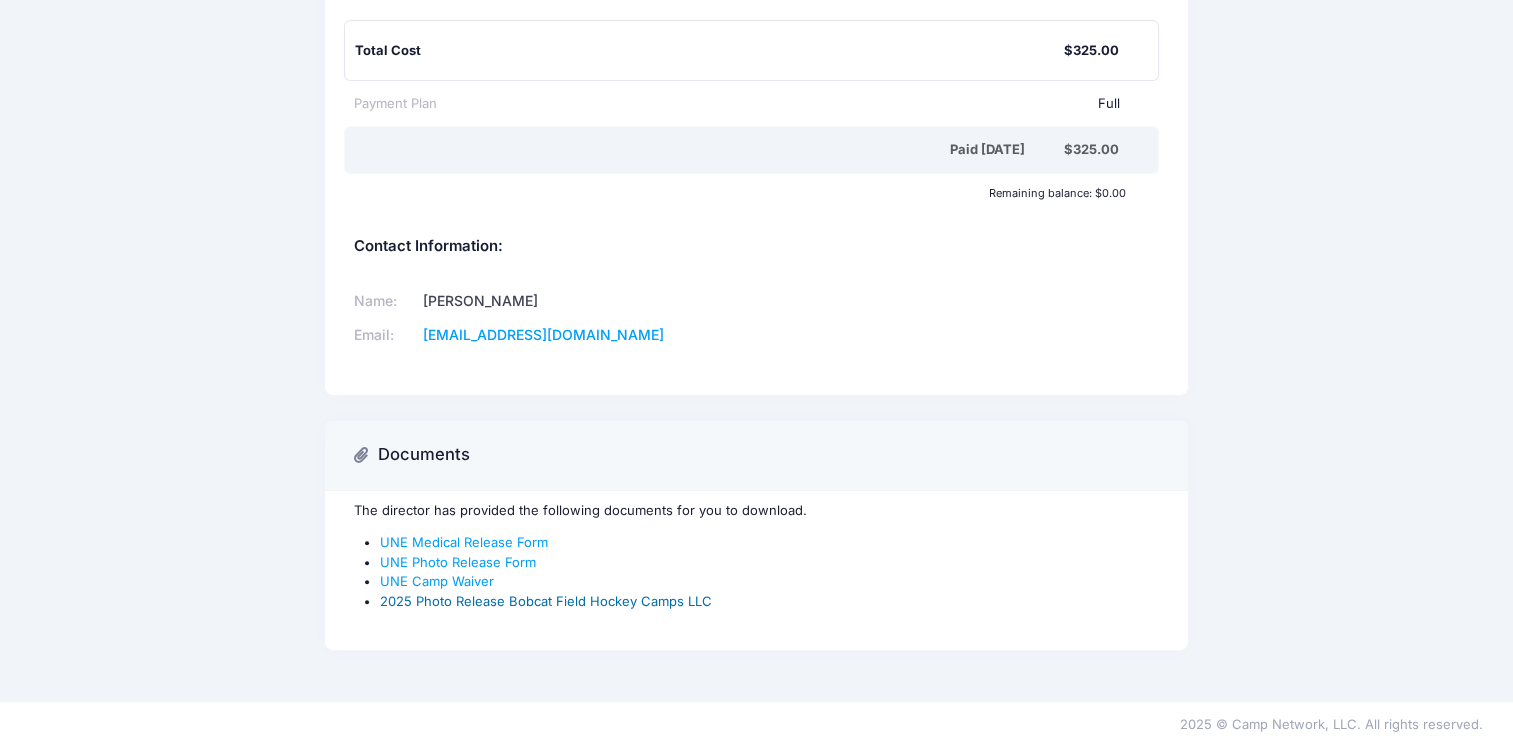 click on "2025 Photo Release Bobcat Field Hockey Camps LLC" at bounding box center (546, 601) 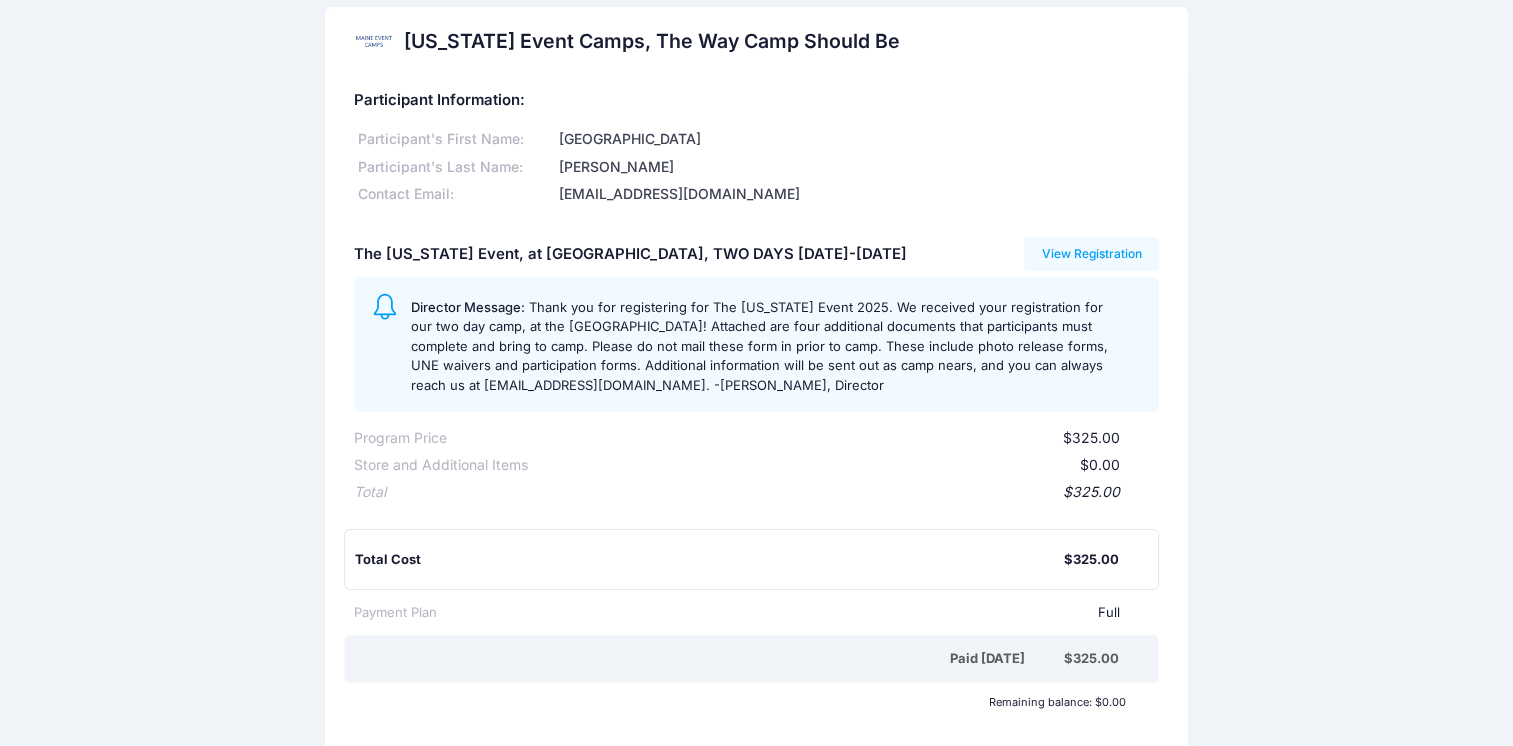 scroll, scrollTop: 12, scrollLeft: 0, axis: vertical 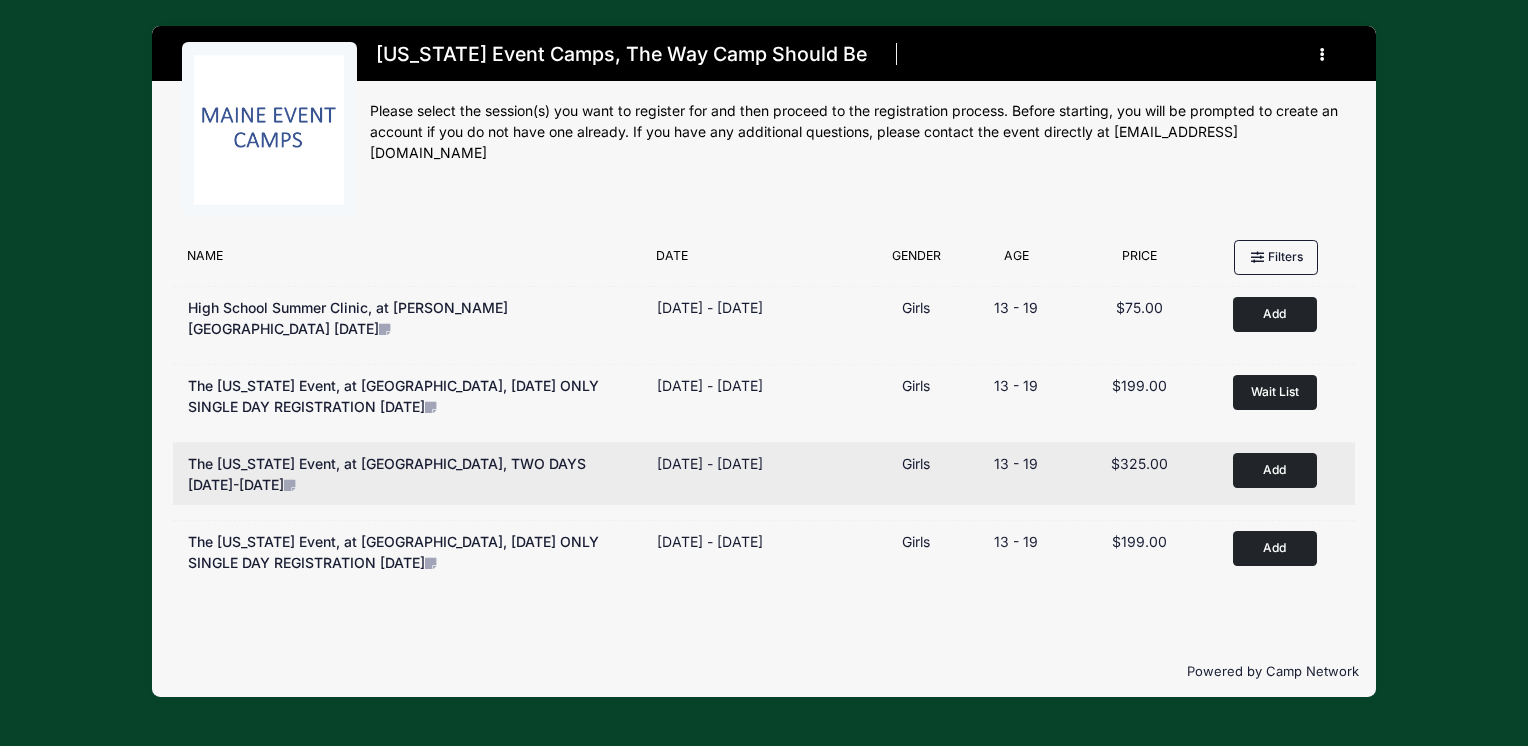 click on "The [US_STATE] Event, at [GEOGRAPHIC_DATA], TWO DAYS [DATE]-[DATE]" at bounding box center (412, 474) 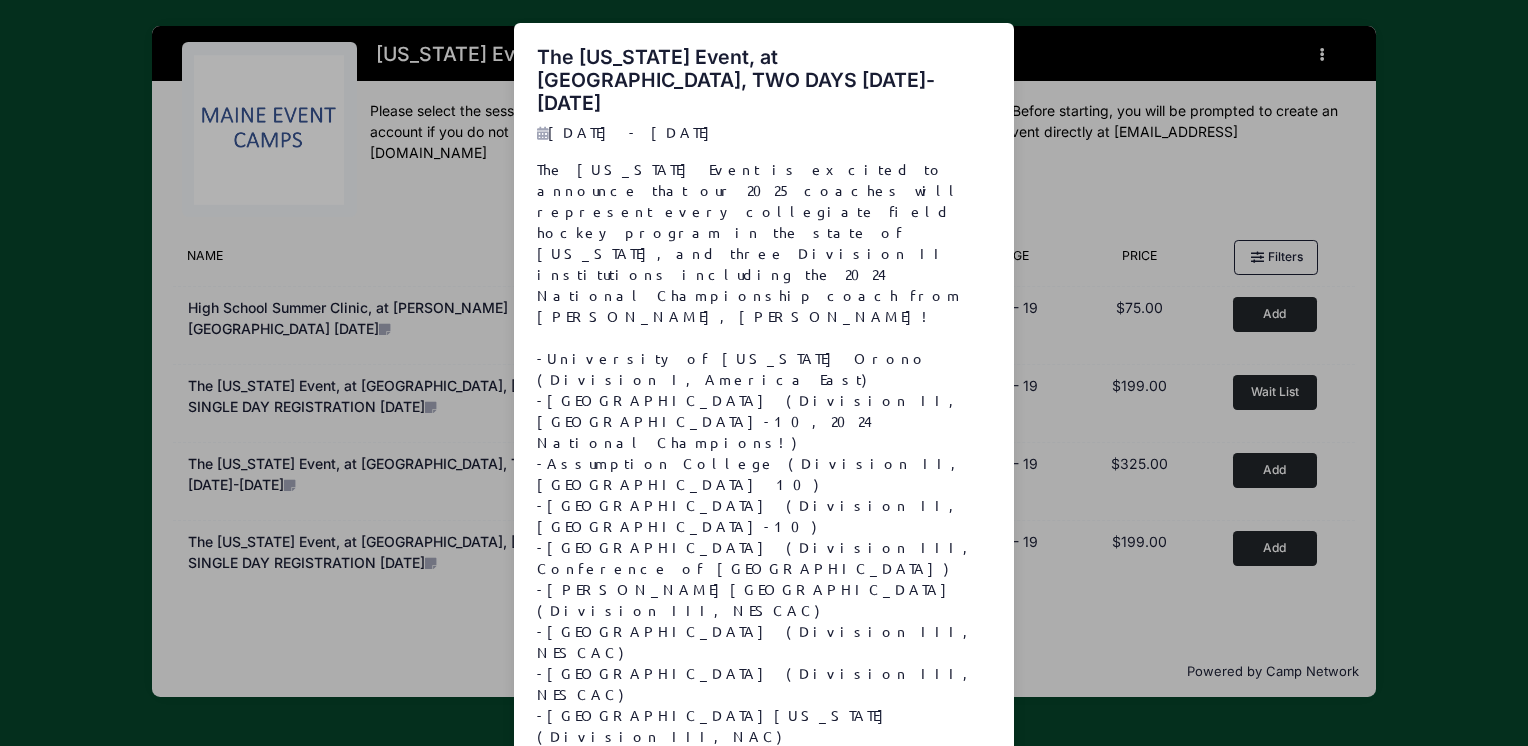 click on "Close" at bounding box center [951, 1012] 